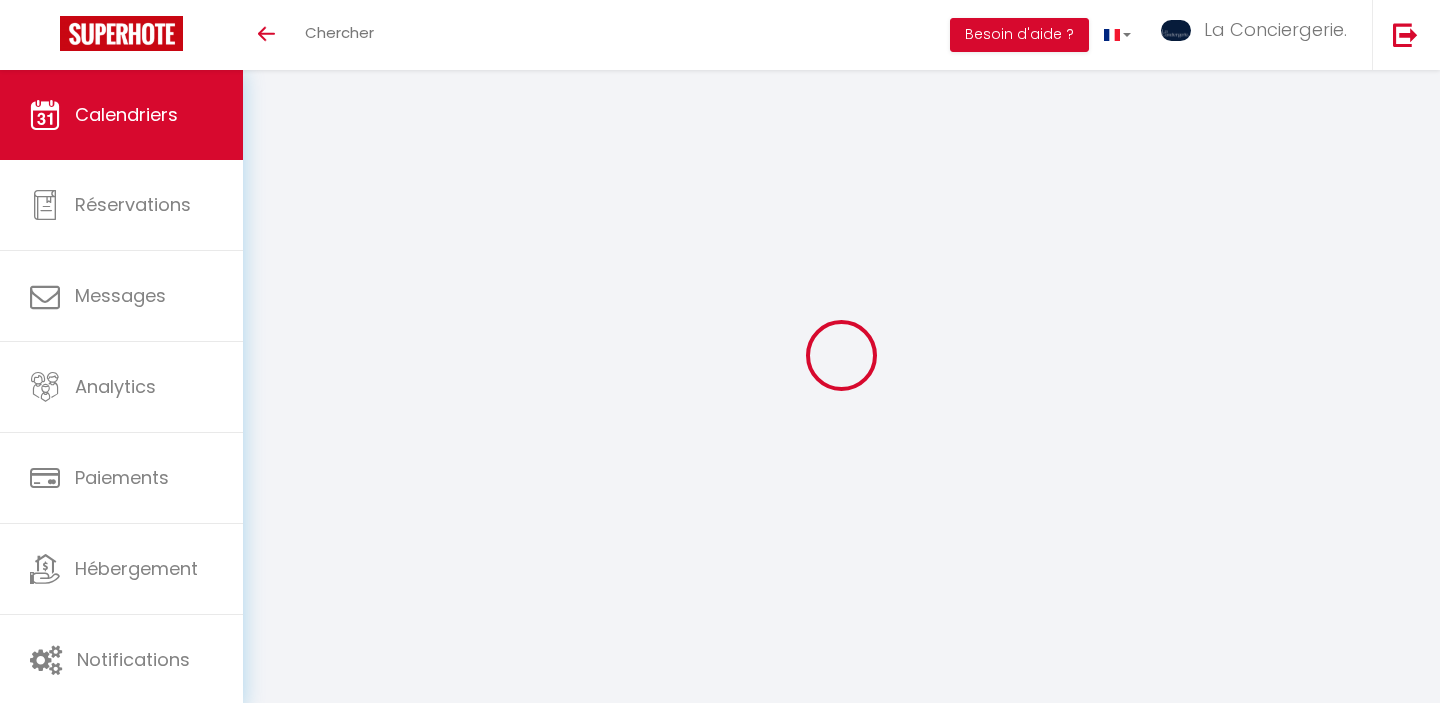 scroll, scrollTop: 70, scrollLeft: 0, axis: vertical 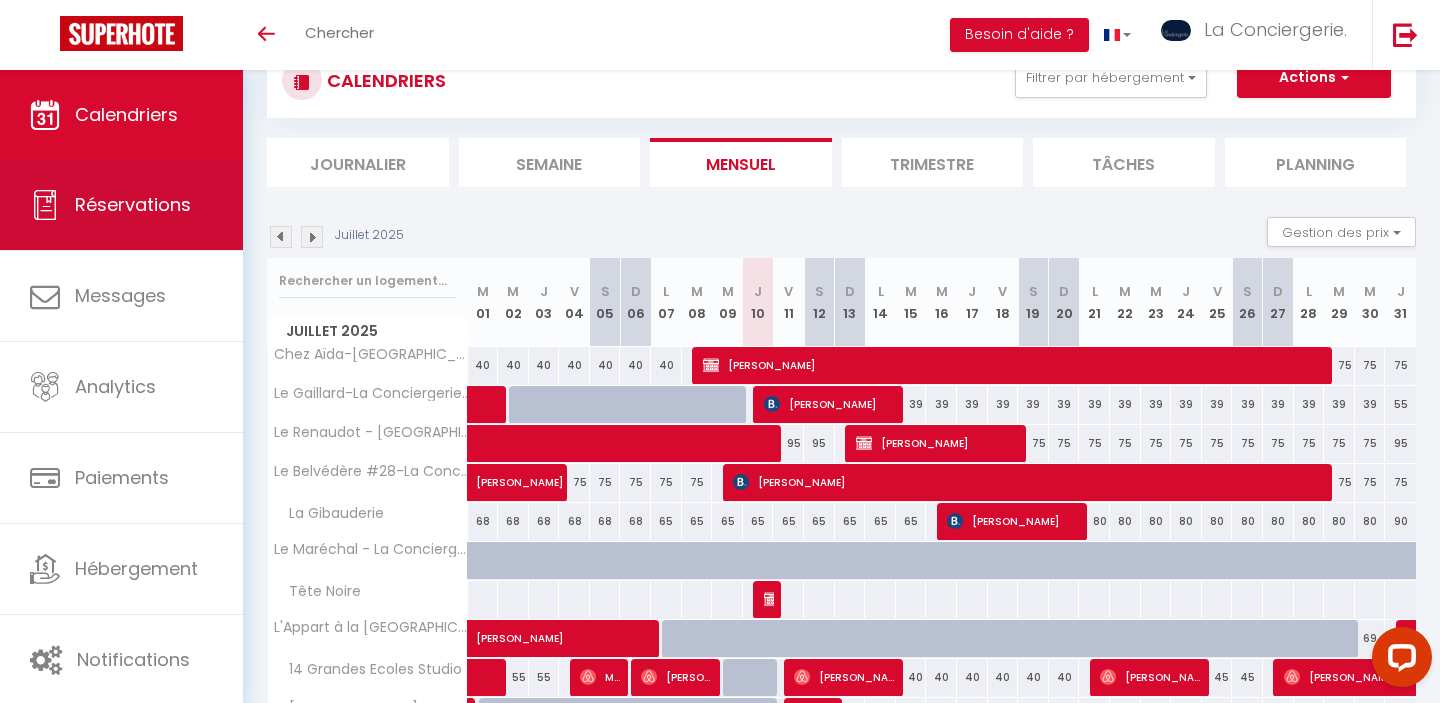 click at bounding box center [45, 205] 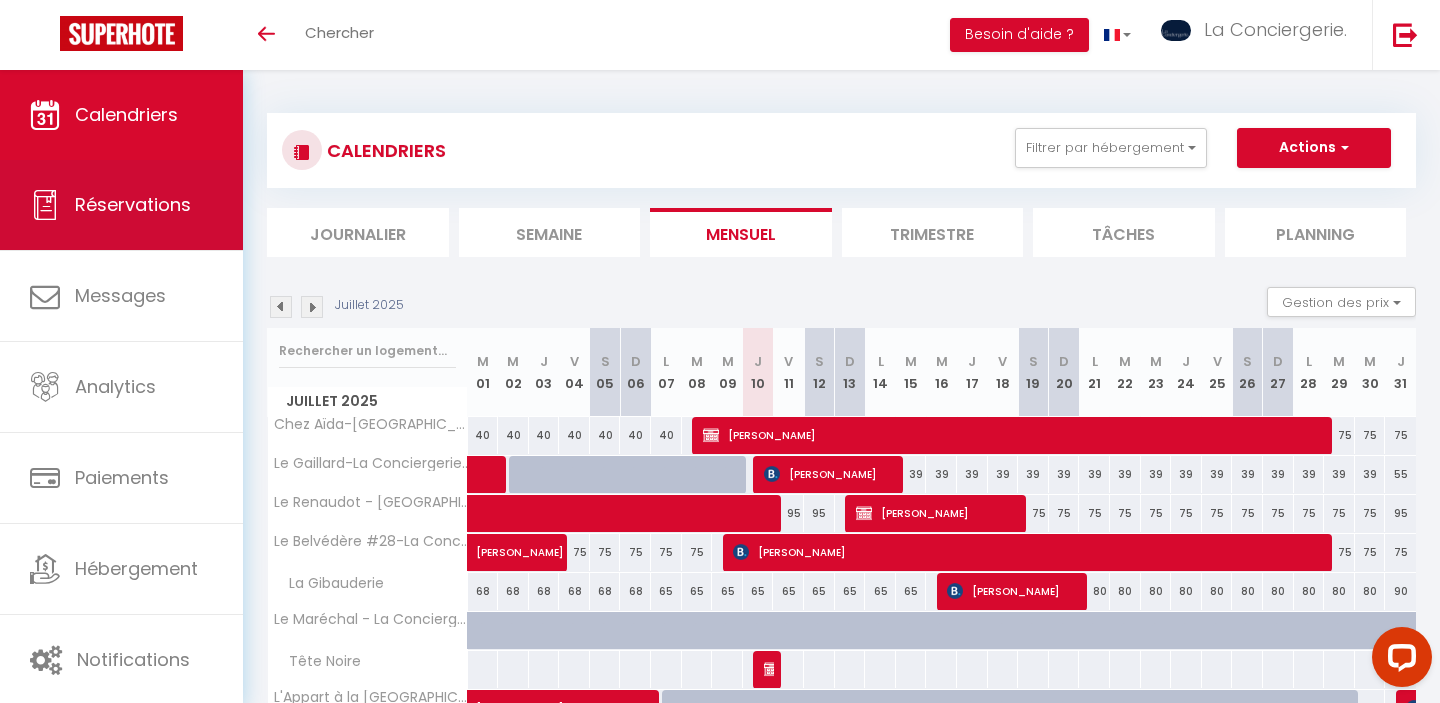 select on "not_cancelled" 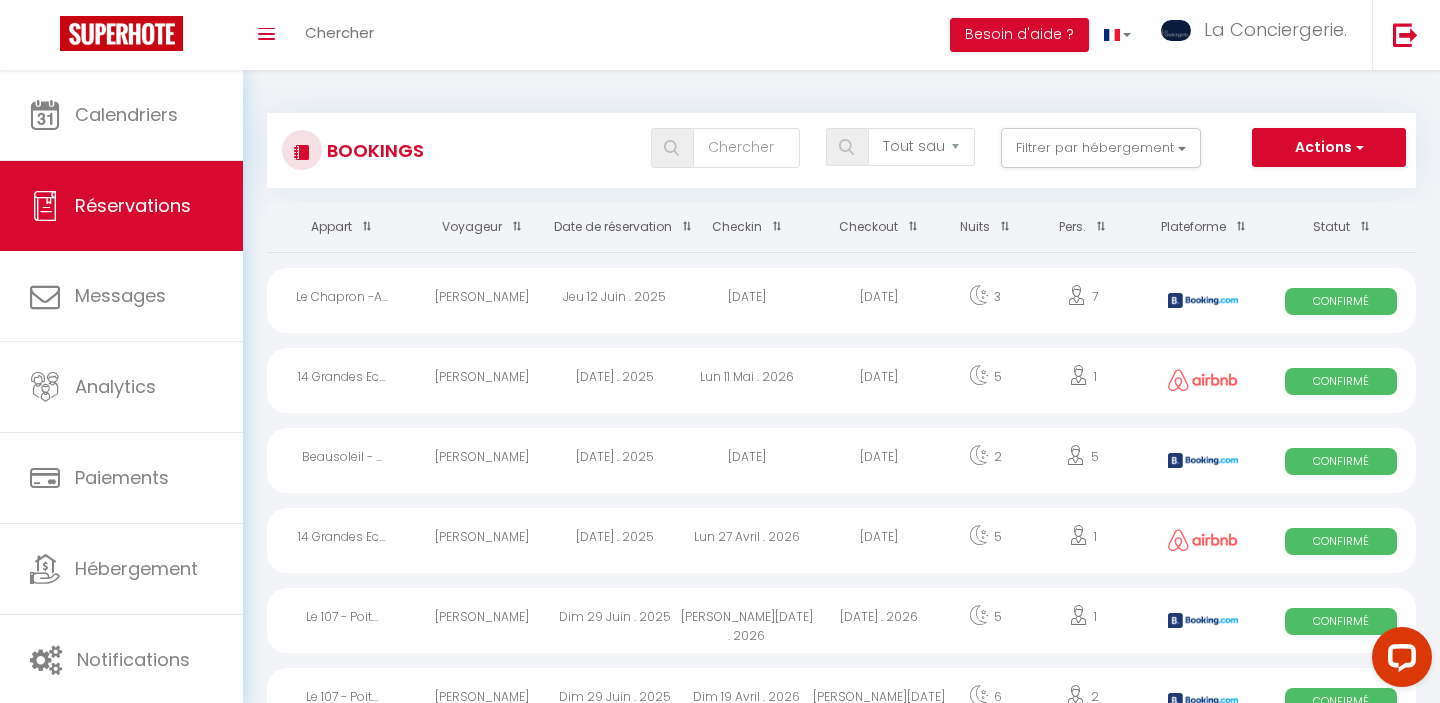click at bounding box center (682, 226) 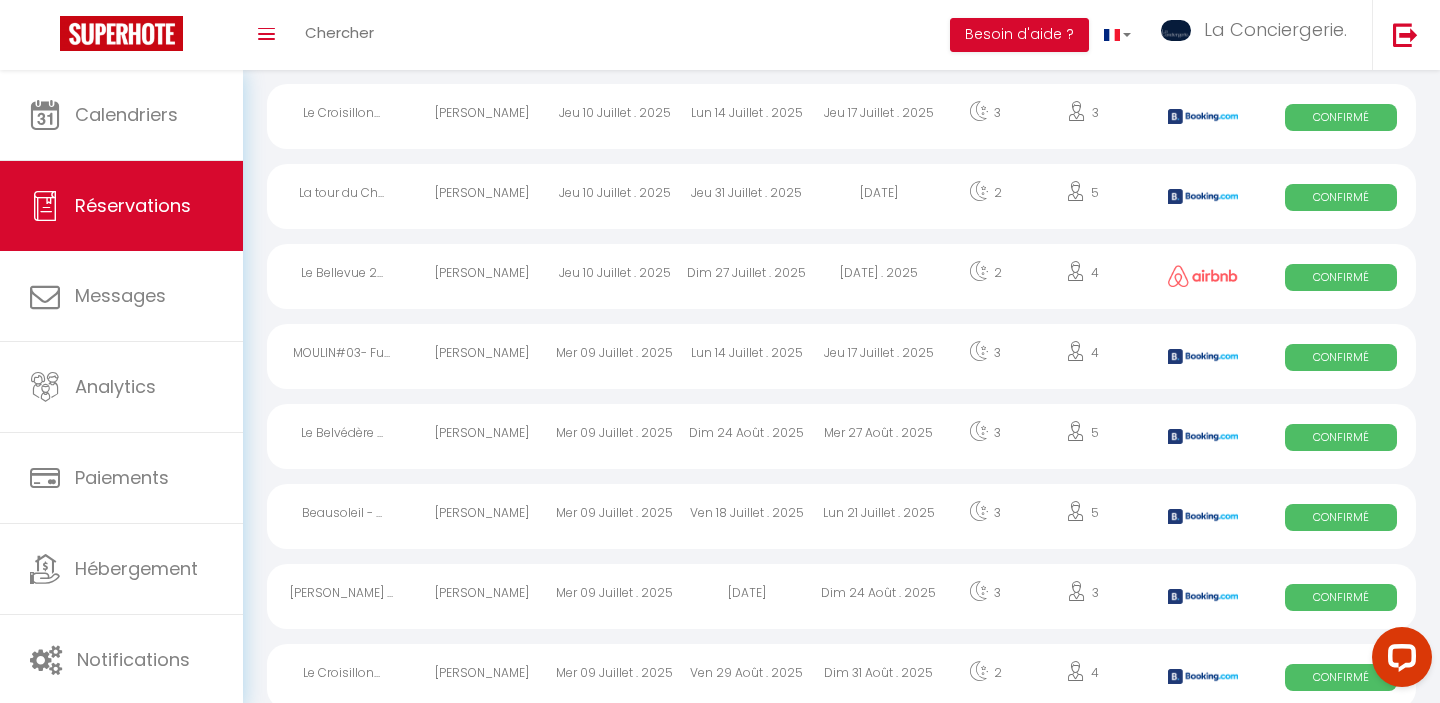 scroll, scrollTop: 190, scrollLeft: 0, axis: vertical 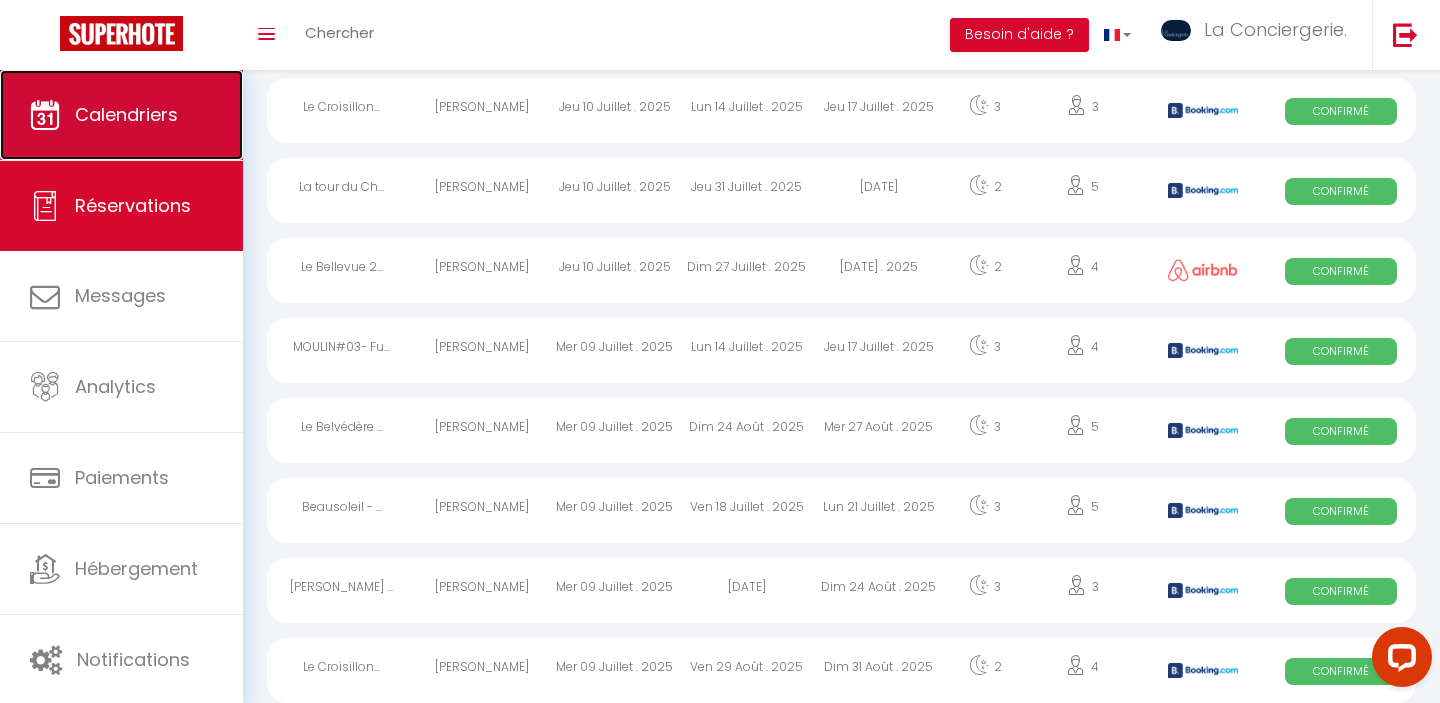 click on "Calendriers" at bounding box center [126, 114] 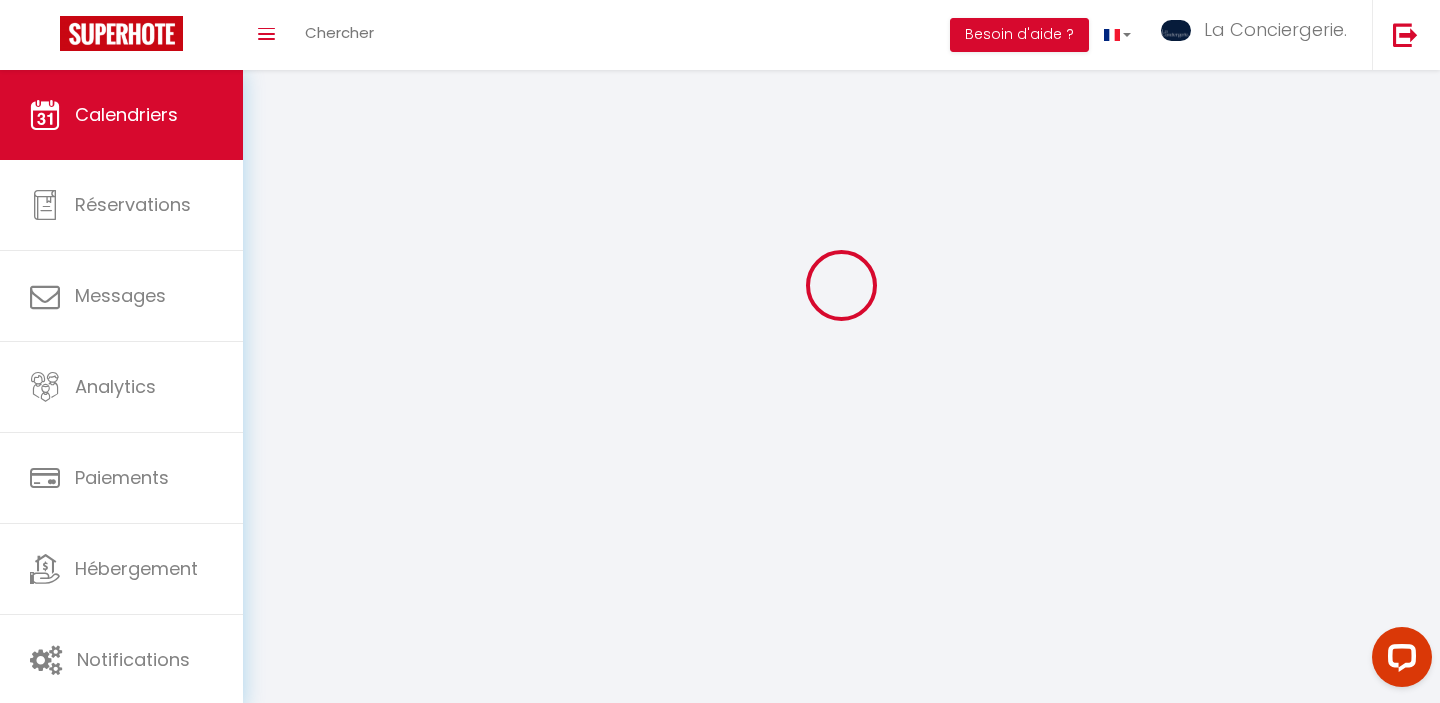 scroll, scrollTop: 0, scrollLeft: 0, axis: both 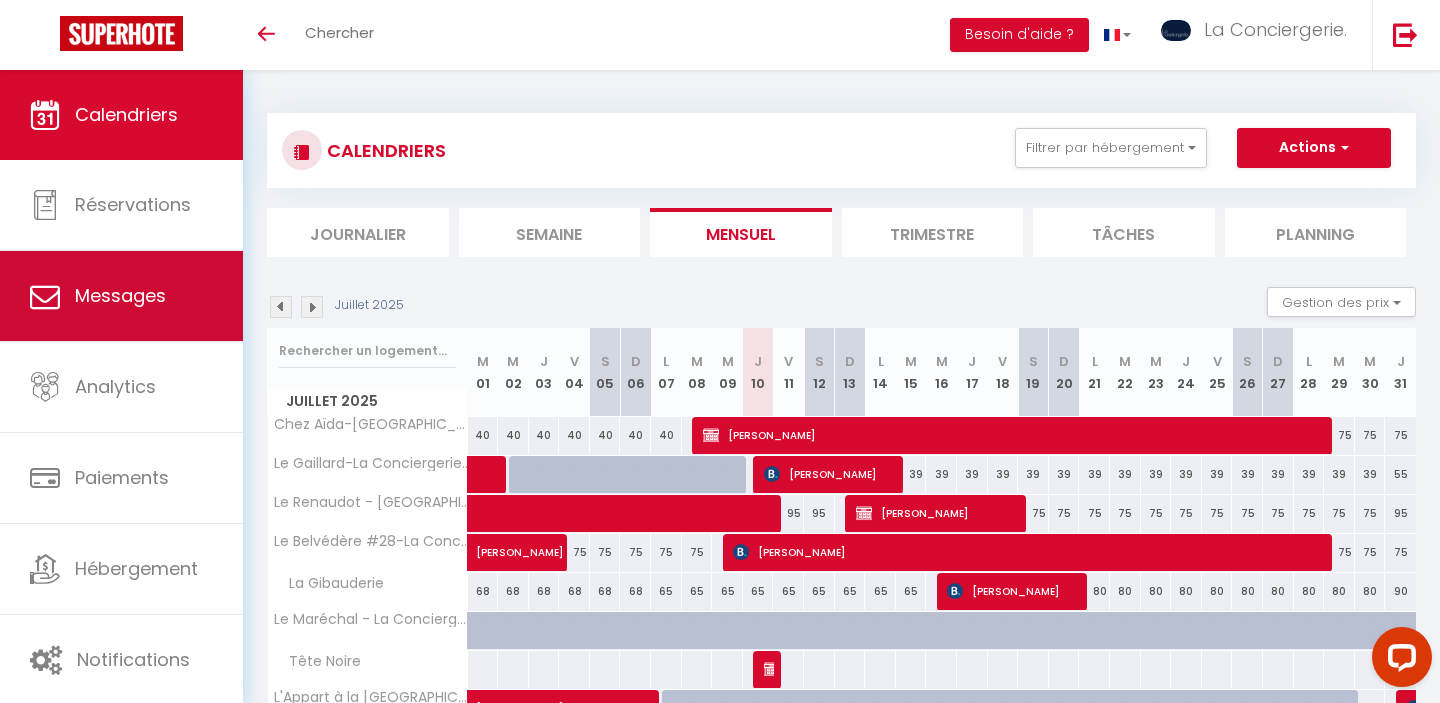 click on "Messages" at bounding box center [121, 296] 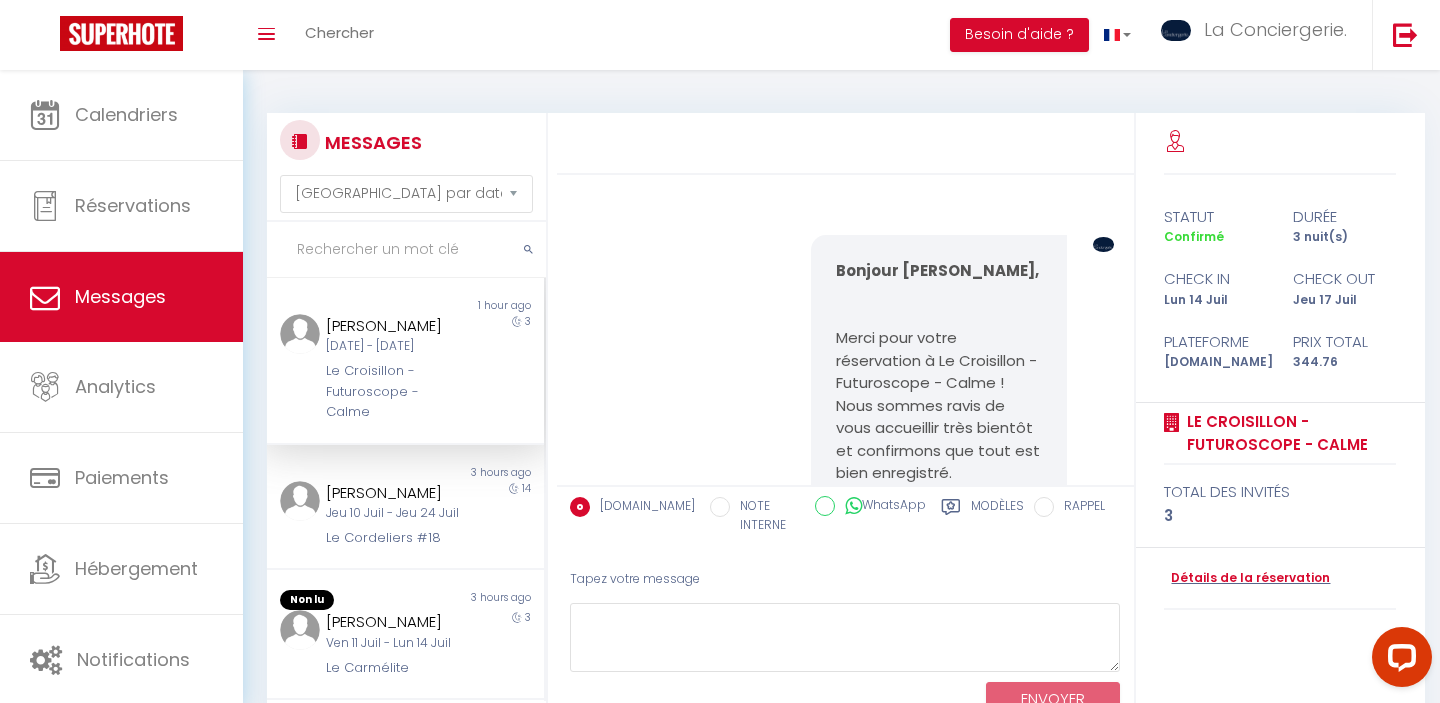 scroll, scrollTop: 1791, scrollLeft: 0, axis: vertical 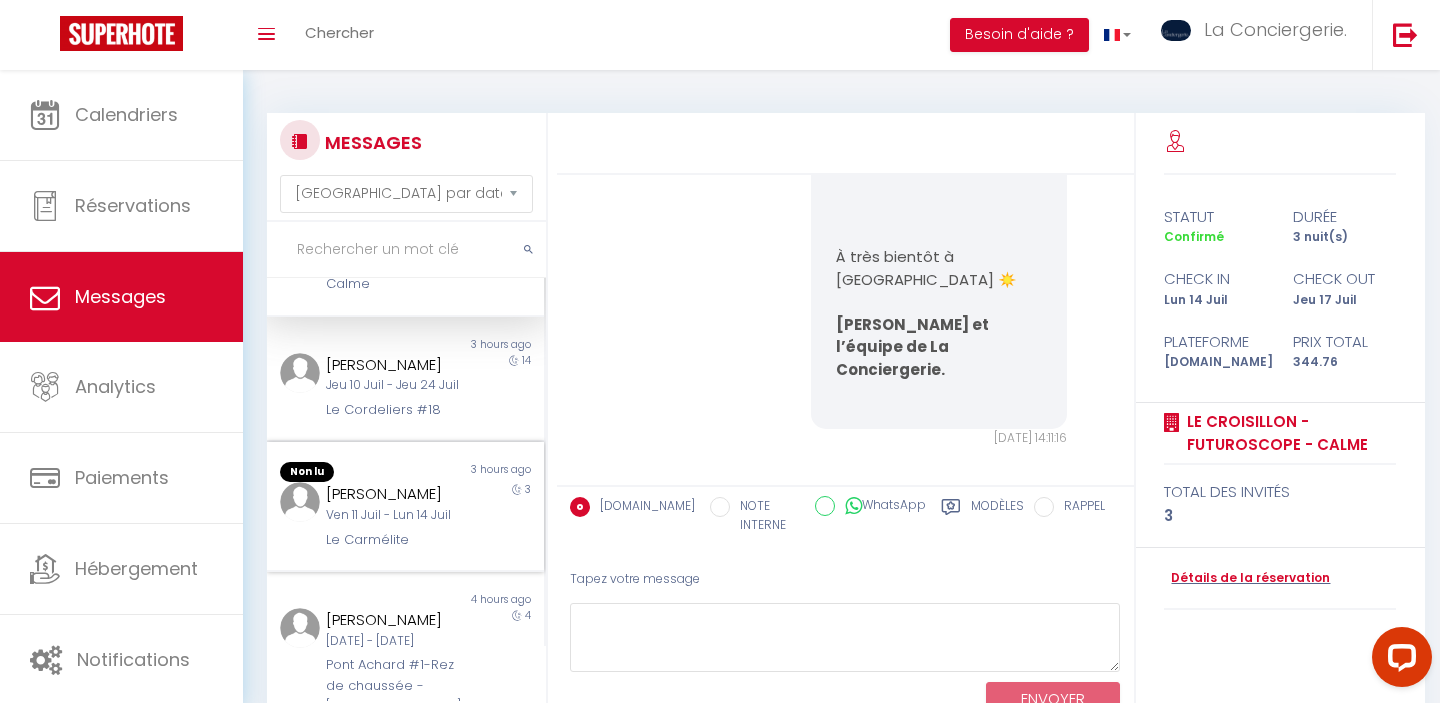 click on "[PERSON_NAME]" at bounding box center (393, 494) 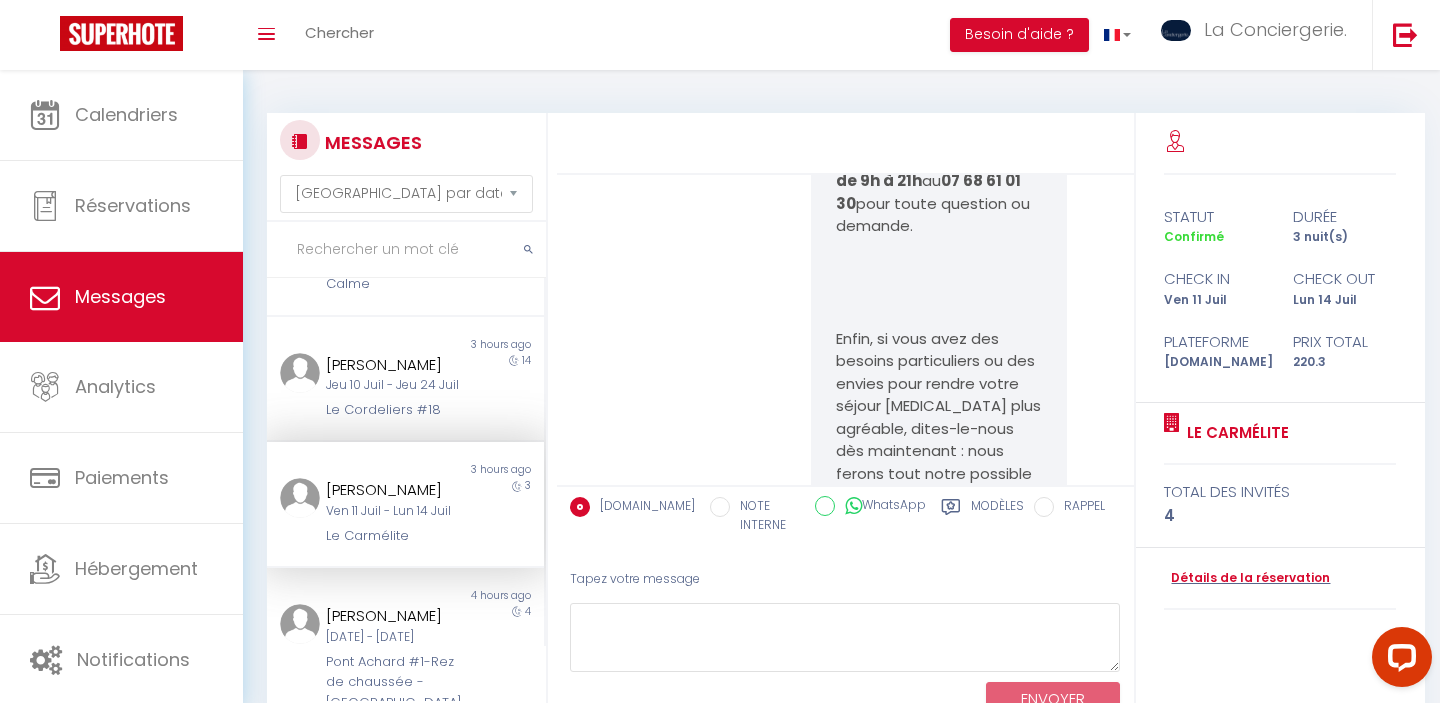 scroll, scrollTop: 10647, scrollLeft: 0, axis: vertical 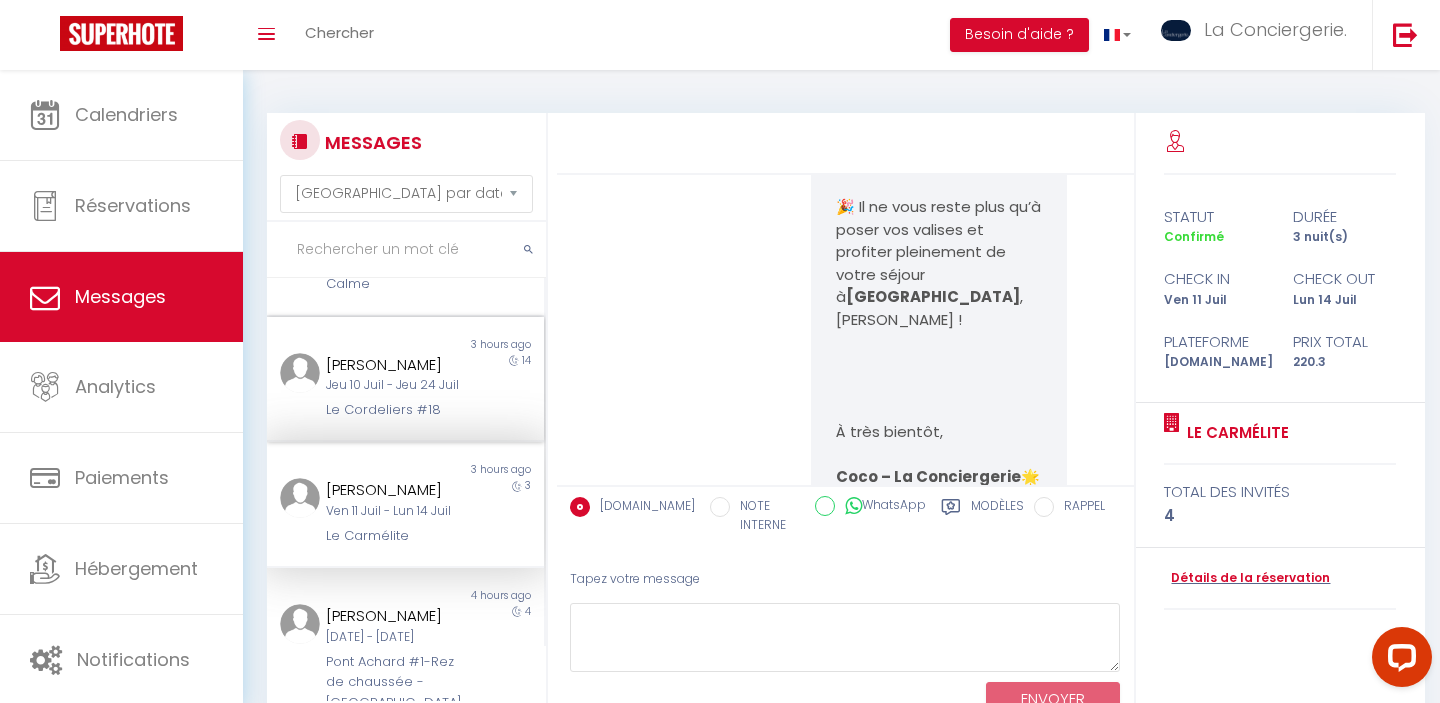 click on "[PERSON_NAME]" at bounding box center (393, 365) 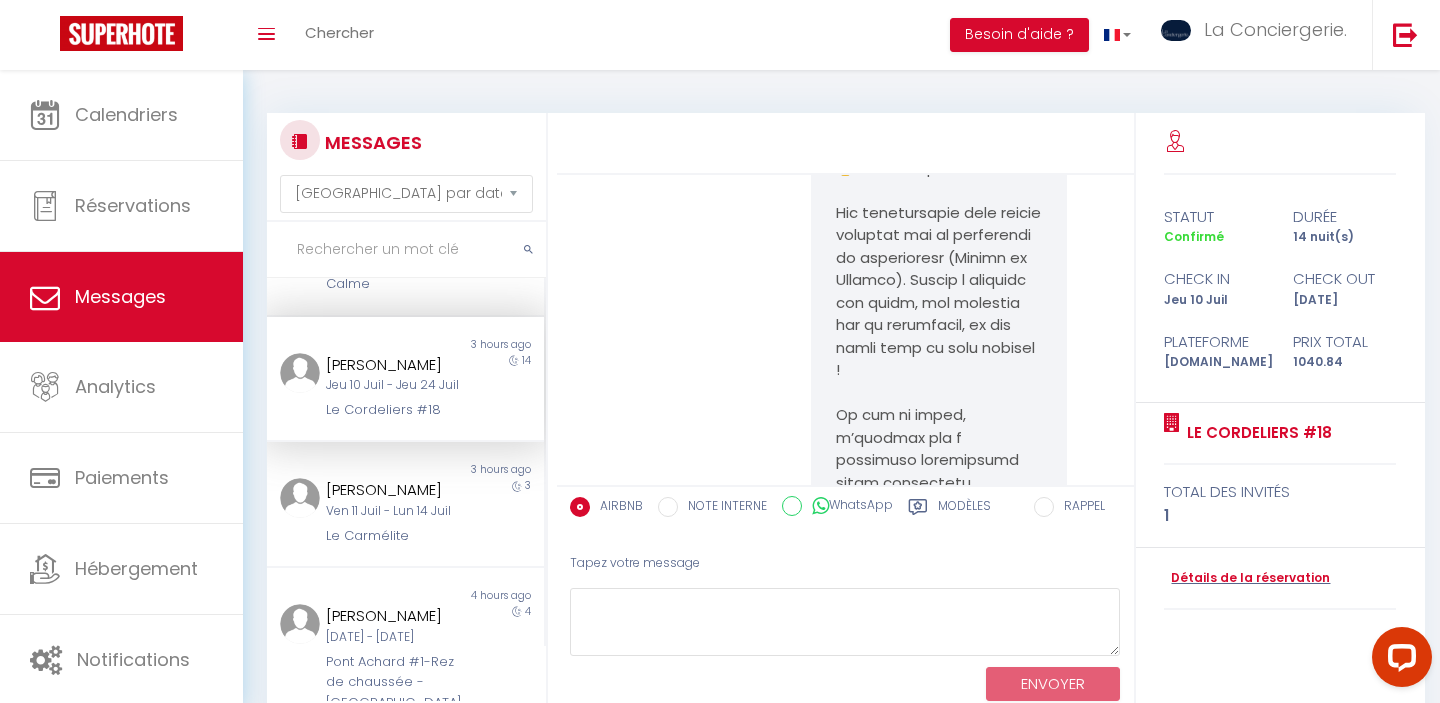 scroll, scrollTop: 30164, scrollLeft: 0, axis: vertical 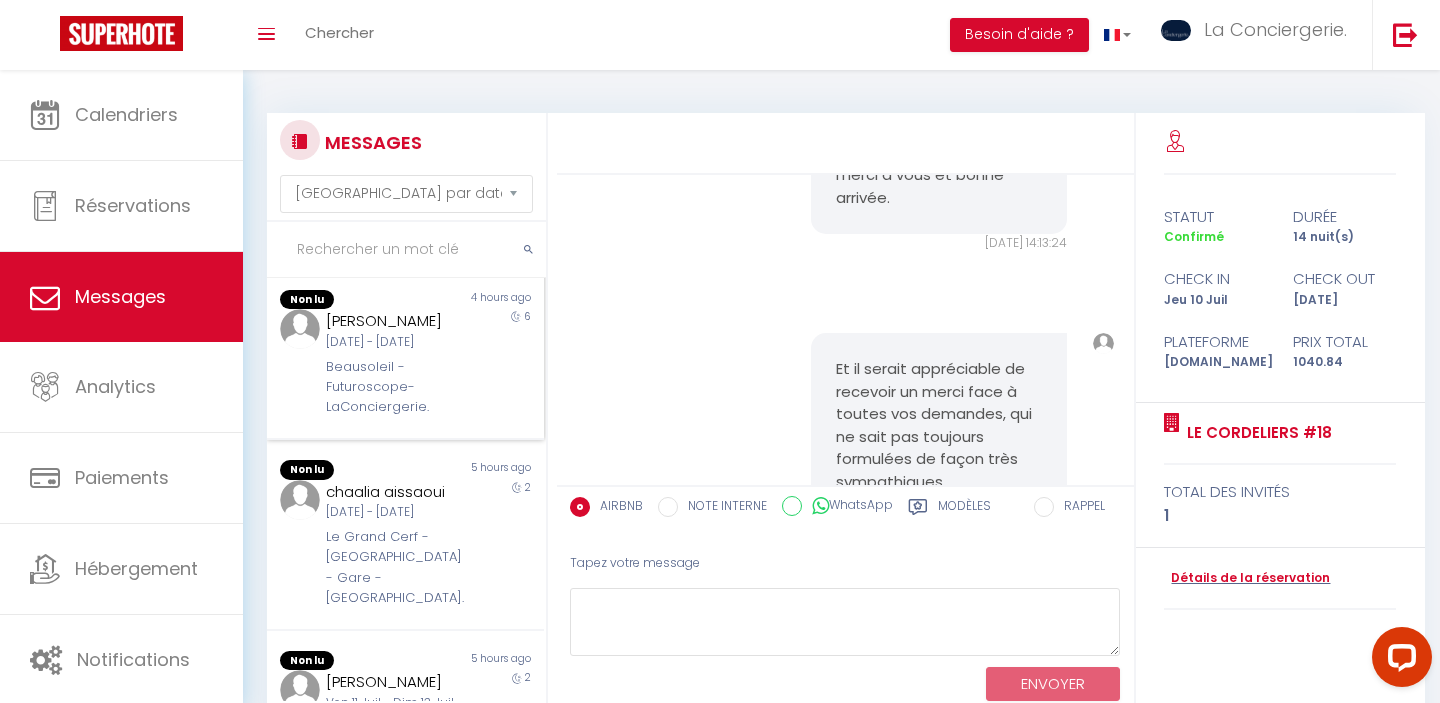 click on "Sam 05 Juil - Ven 11 Juil" at bounding box center (393, 342) 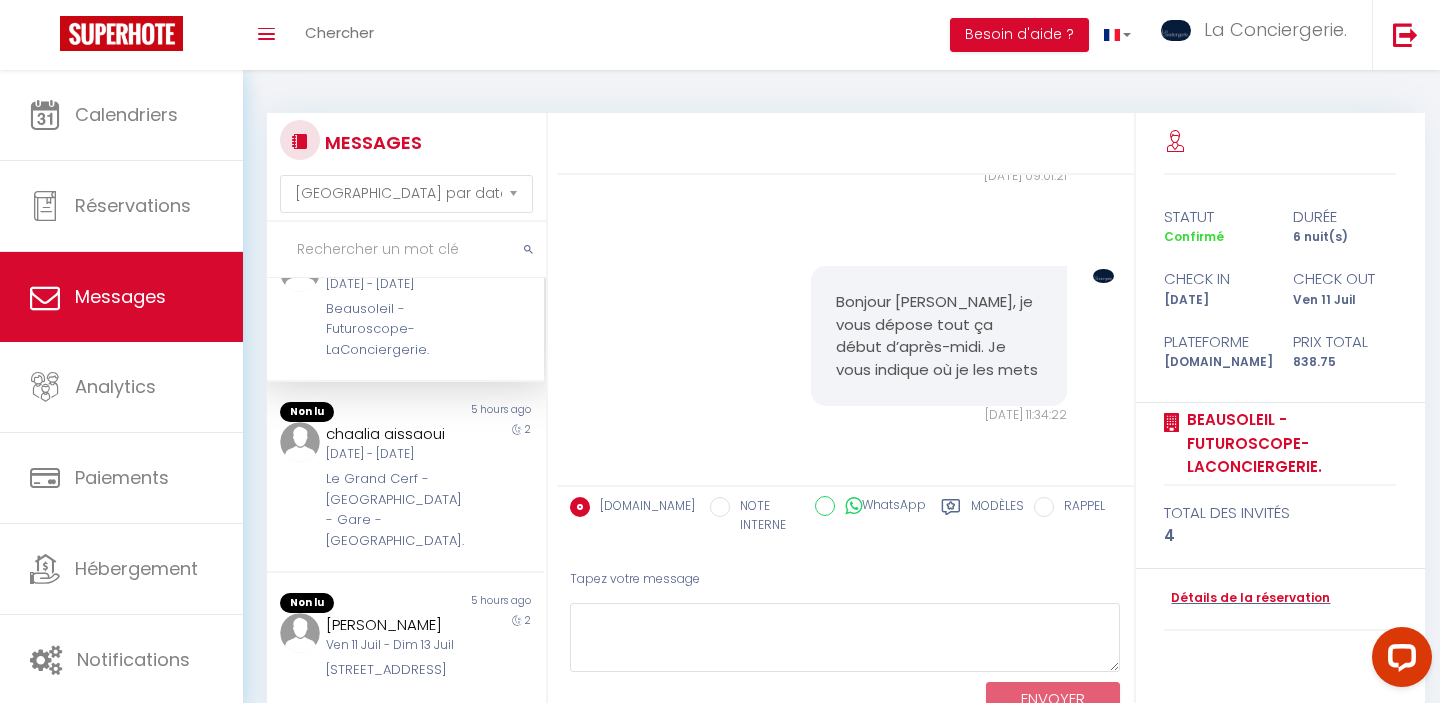 scroll, scrollTop: 1212, scrollLeft: 0, axis: vertical 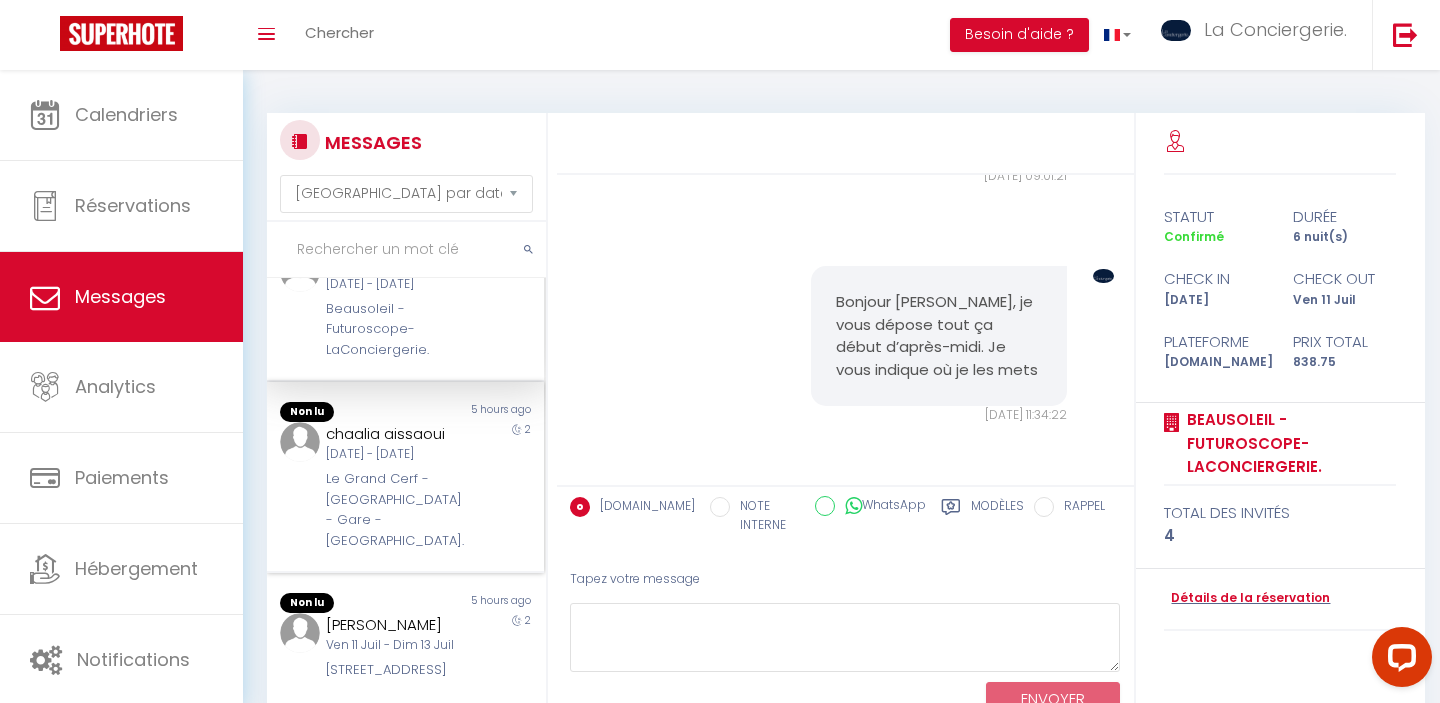 click on "Mar 08 Juil - Jeu 10 Juil" at bounding box center [393, 454] 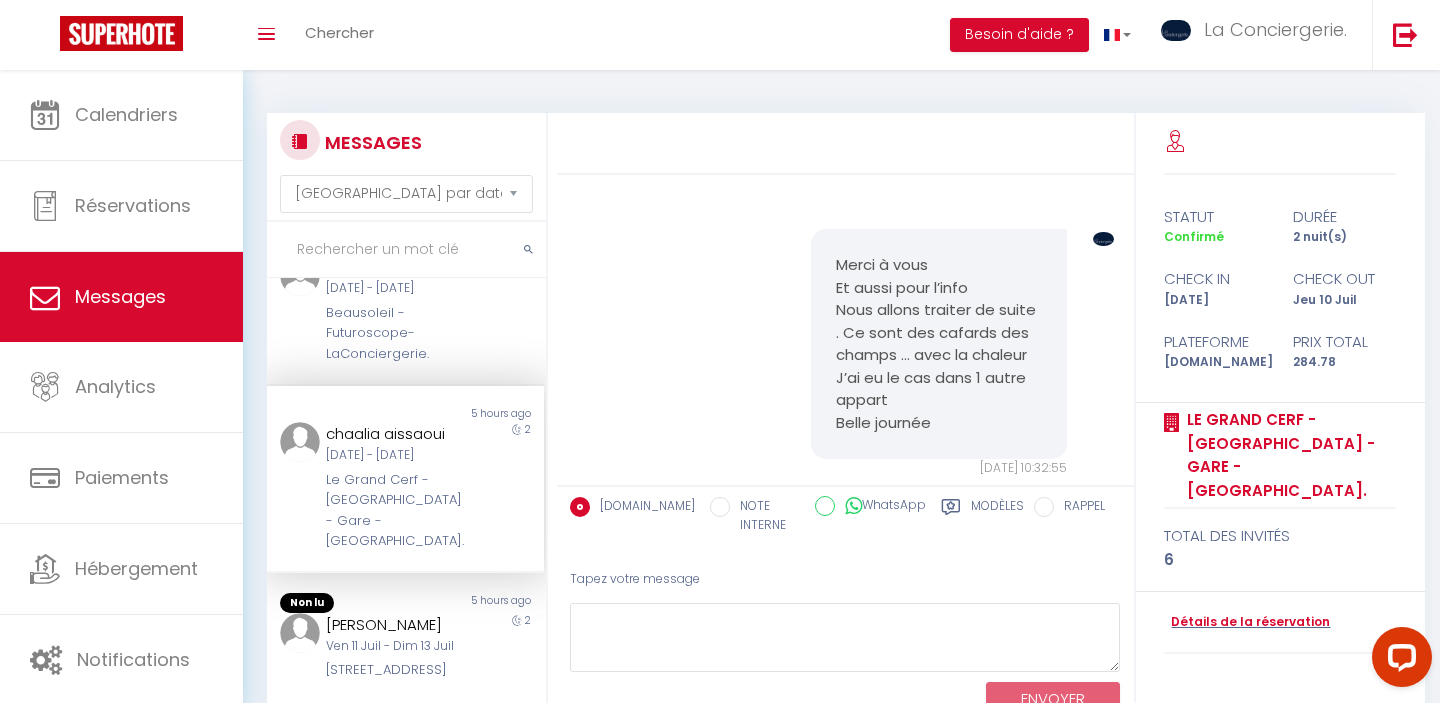 scroll, scrollTop: 1208, scrollLeft: 0, axis: vertical 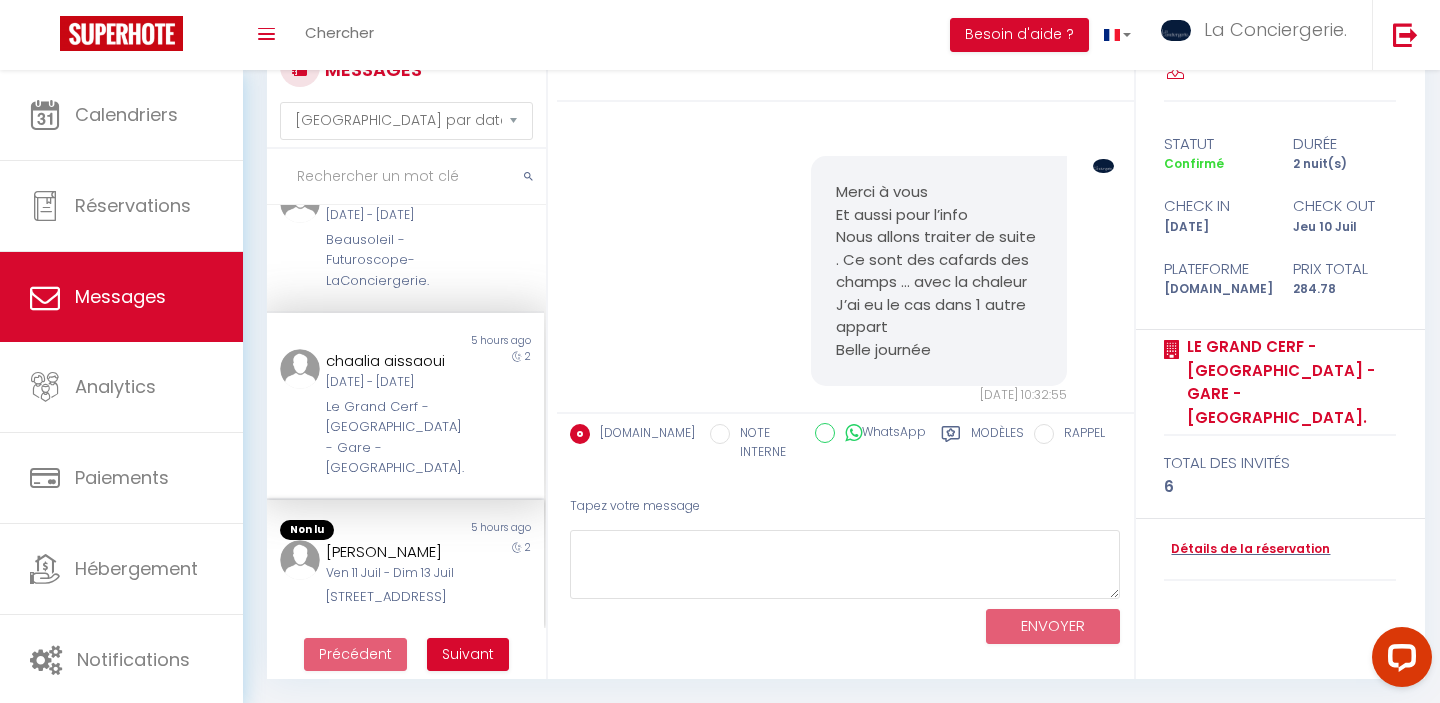 click on "[PERSON_NAME]" at bounding box center (393, 552) 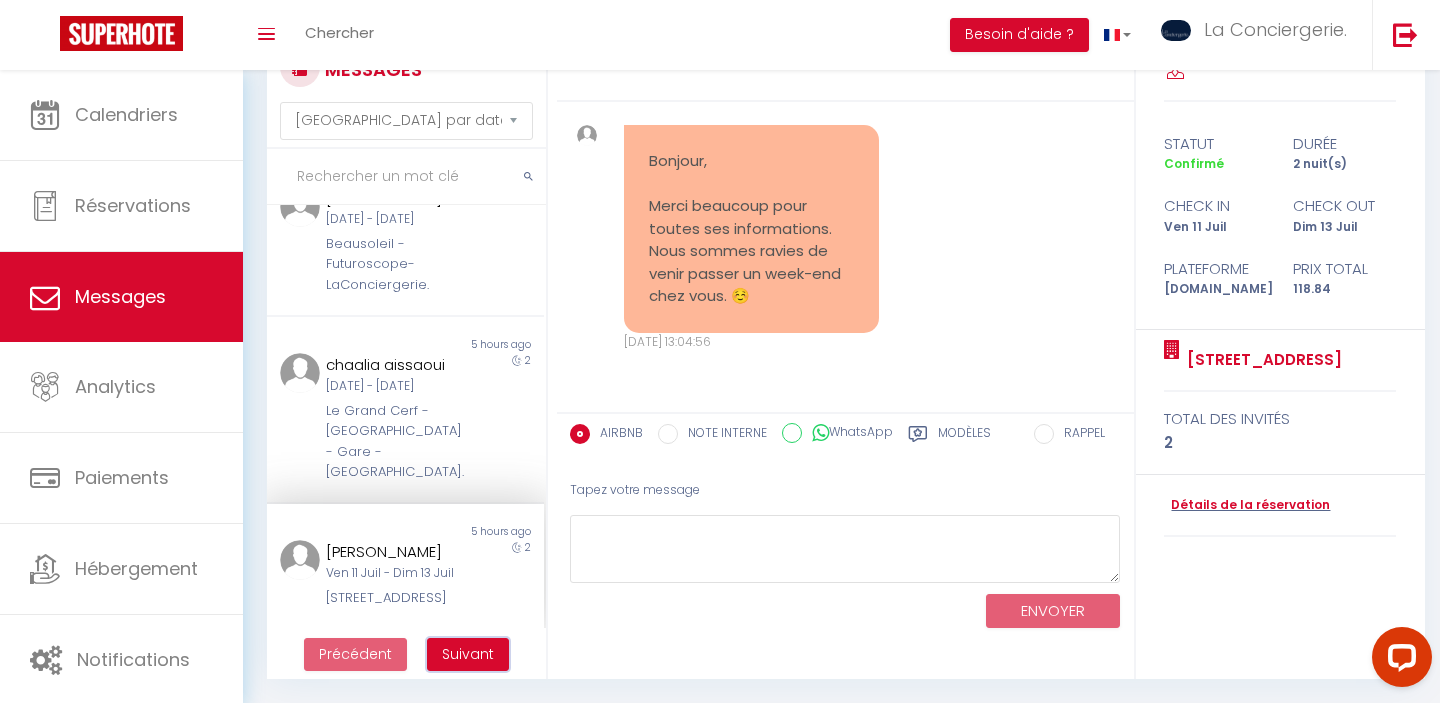 click on "Suivant" at bounding box center (468, 654) 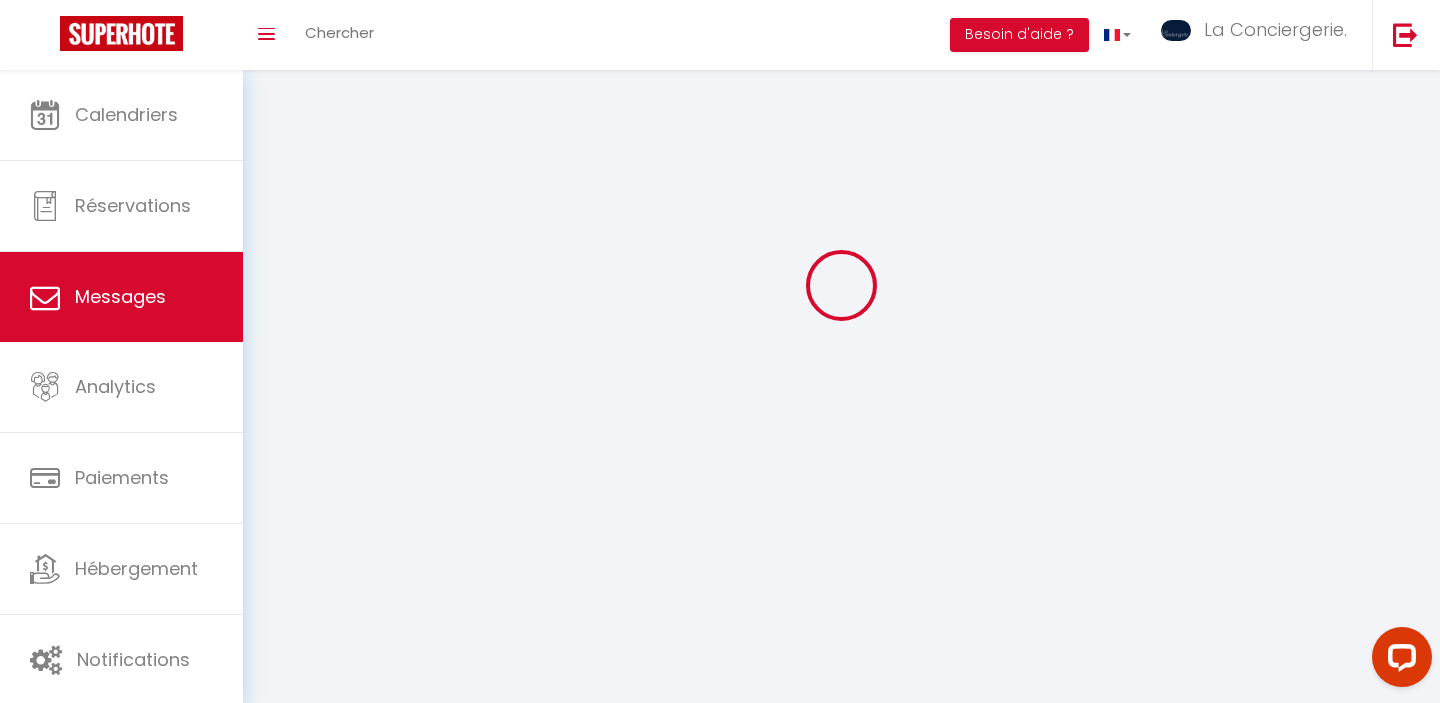 scroll, scrollTop: 70, scrollLeft: 0, axis: vertical 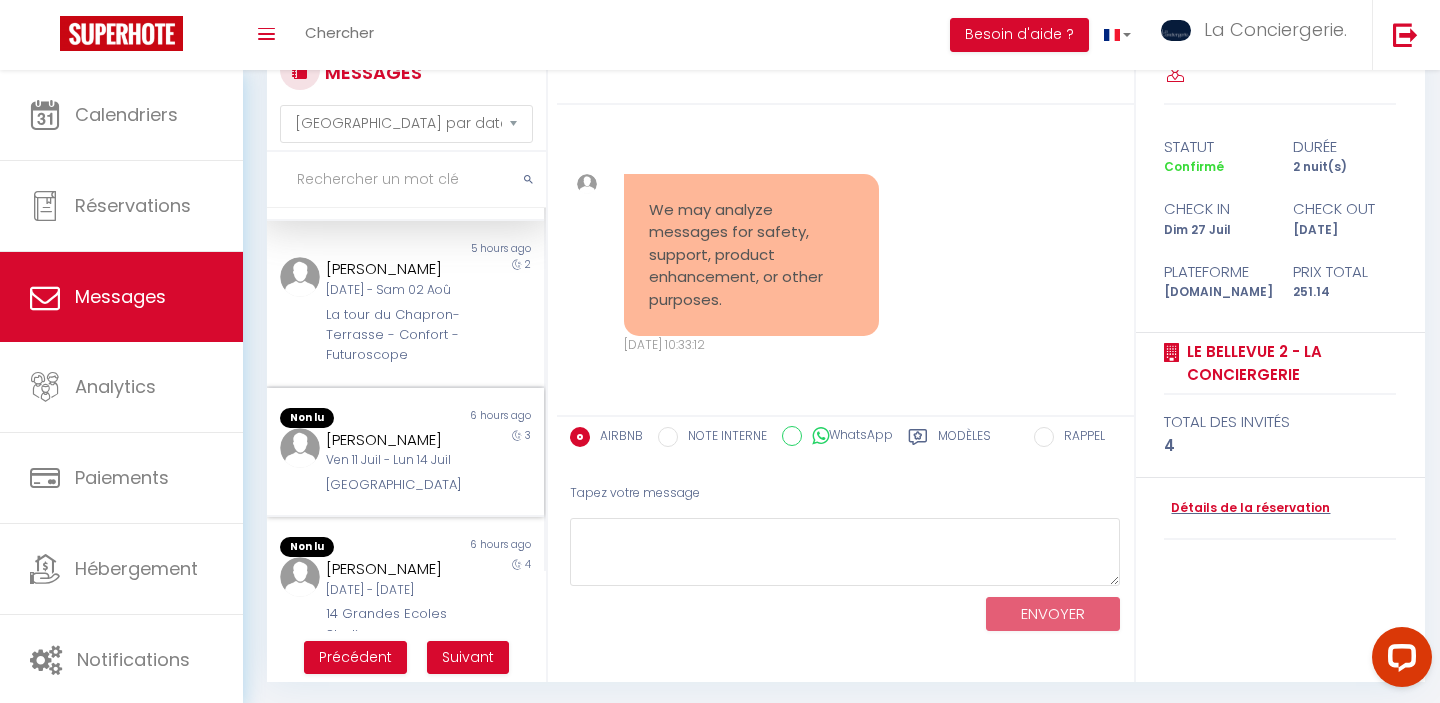 click on "[GEOGRAPHIC_DATA]" at bounding box center [393, 485] 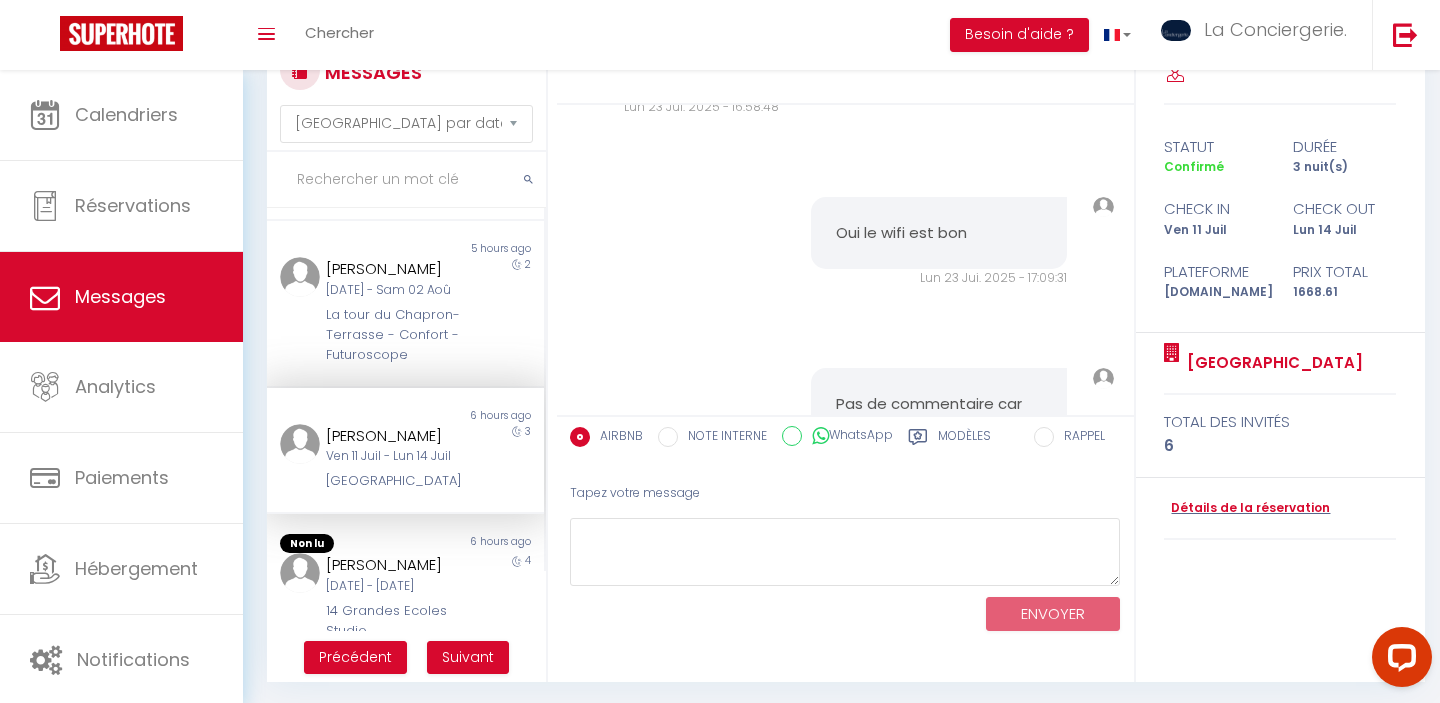 scroll, scrollTop: 13564, scrollLeft: 0, axis: vertical 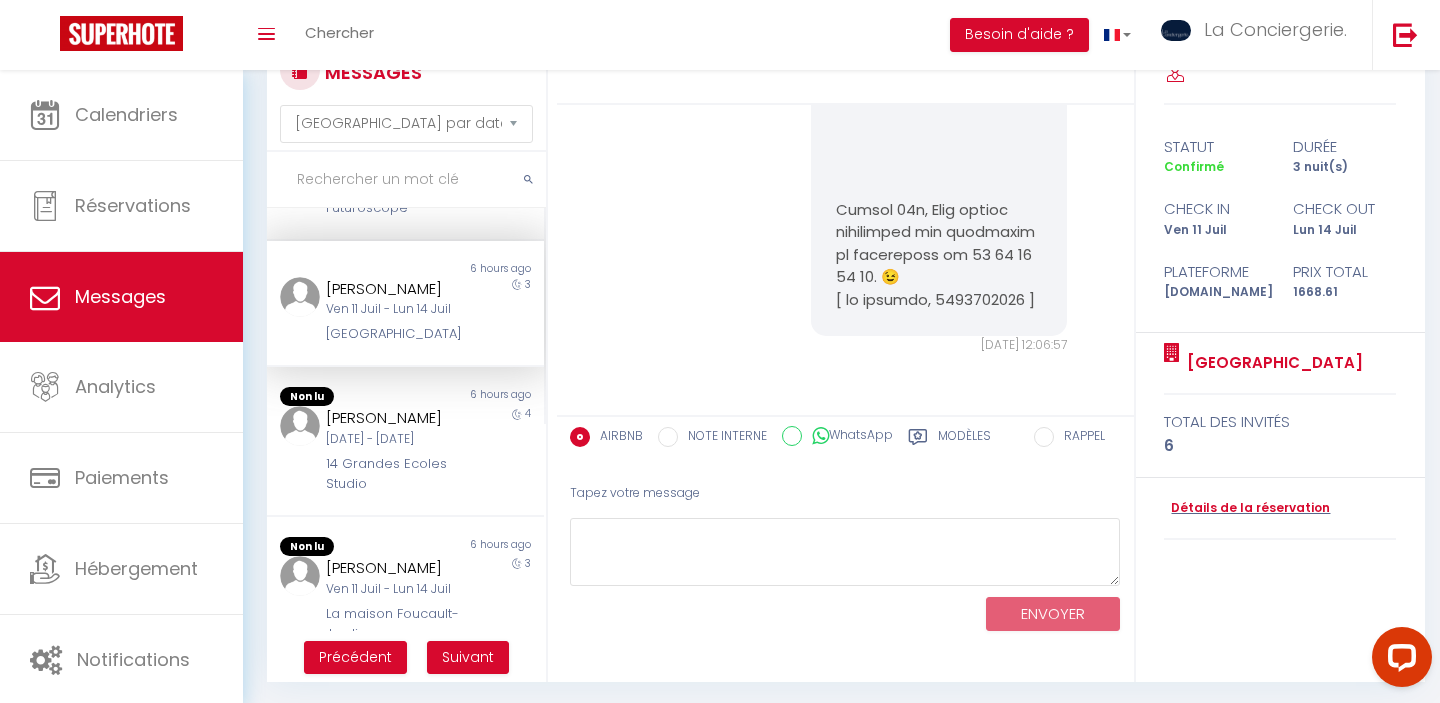 click on "14 Grandes Ecoles Studio" at bounding box center (393, 474) 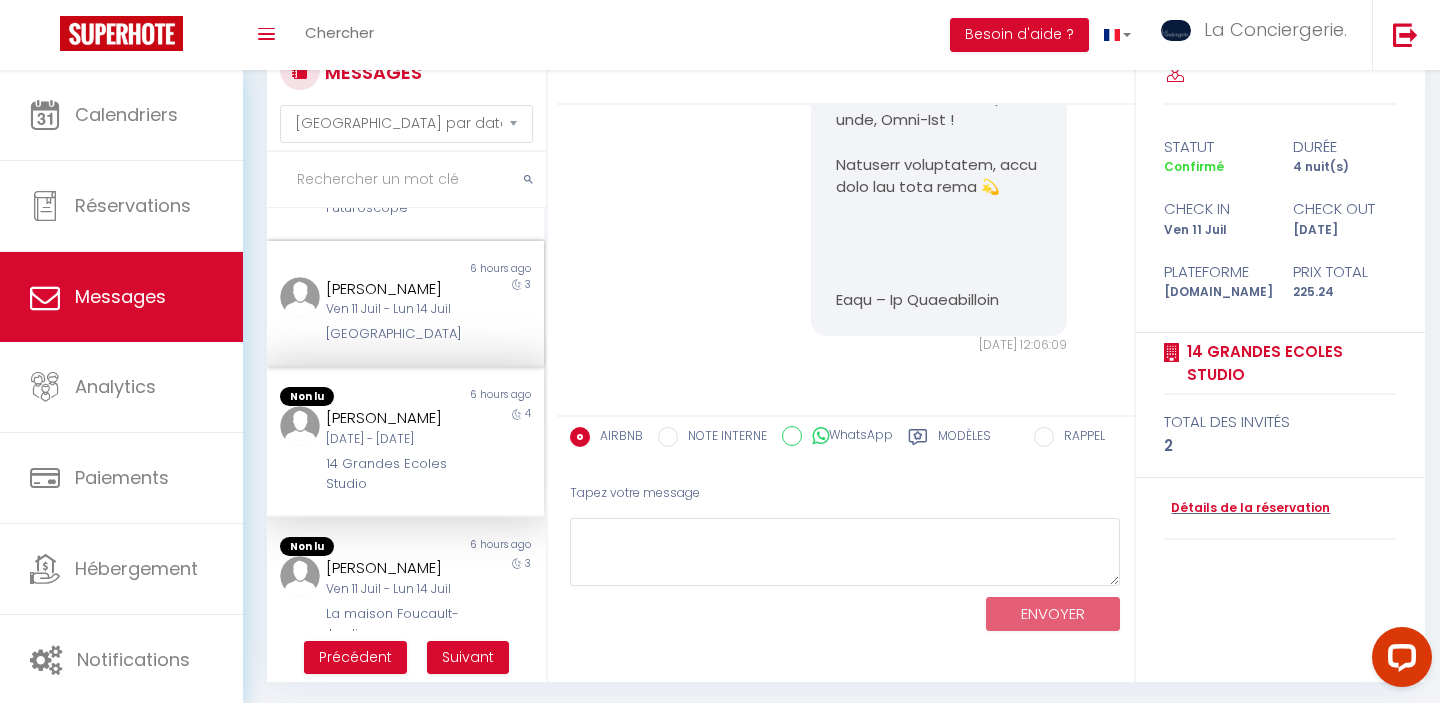 scroll, scrollTop: 7463, scrollLeft: 0, axis: vertical 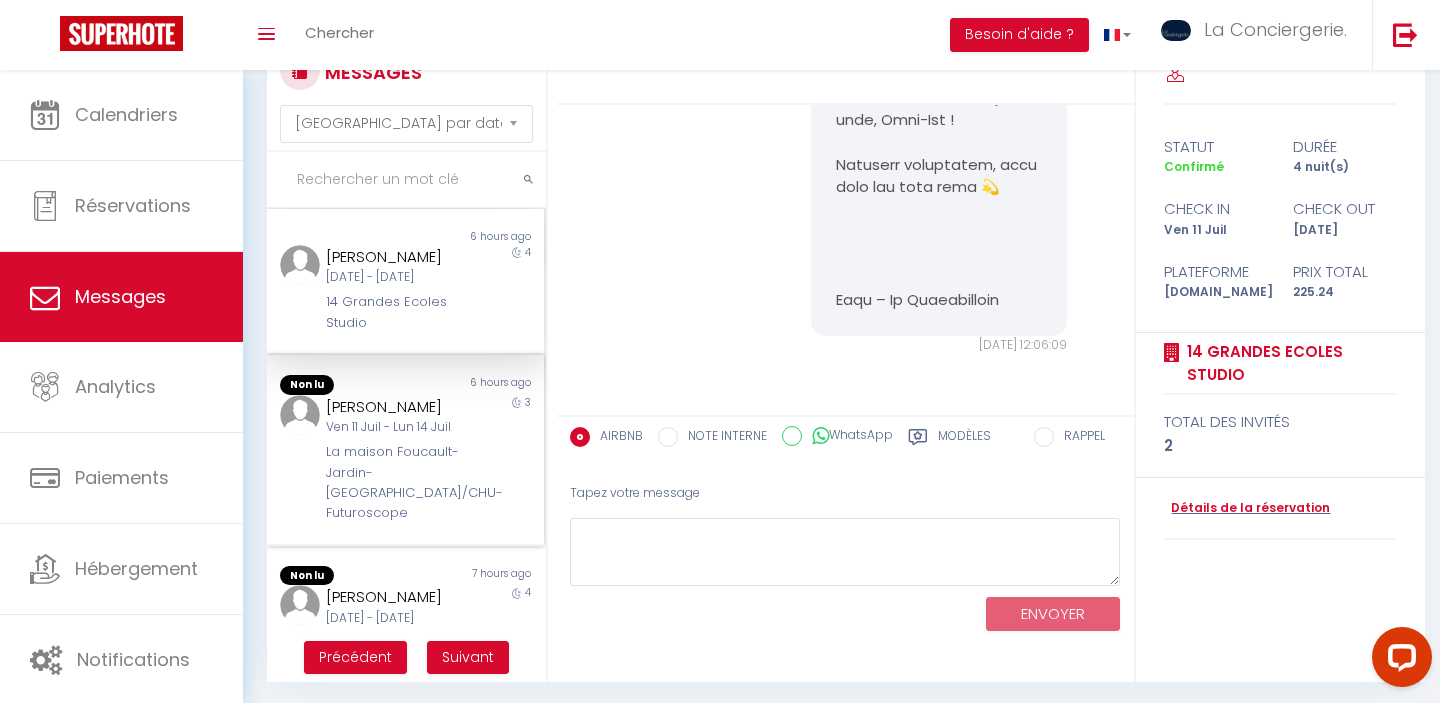 click on "La maison Foucault-Jardin-[GEOGRAPHIC_DATA]/CHU-Futuroscope" at bounding box center [393, 483] 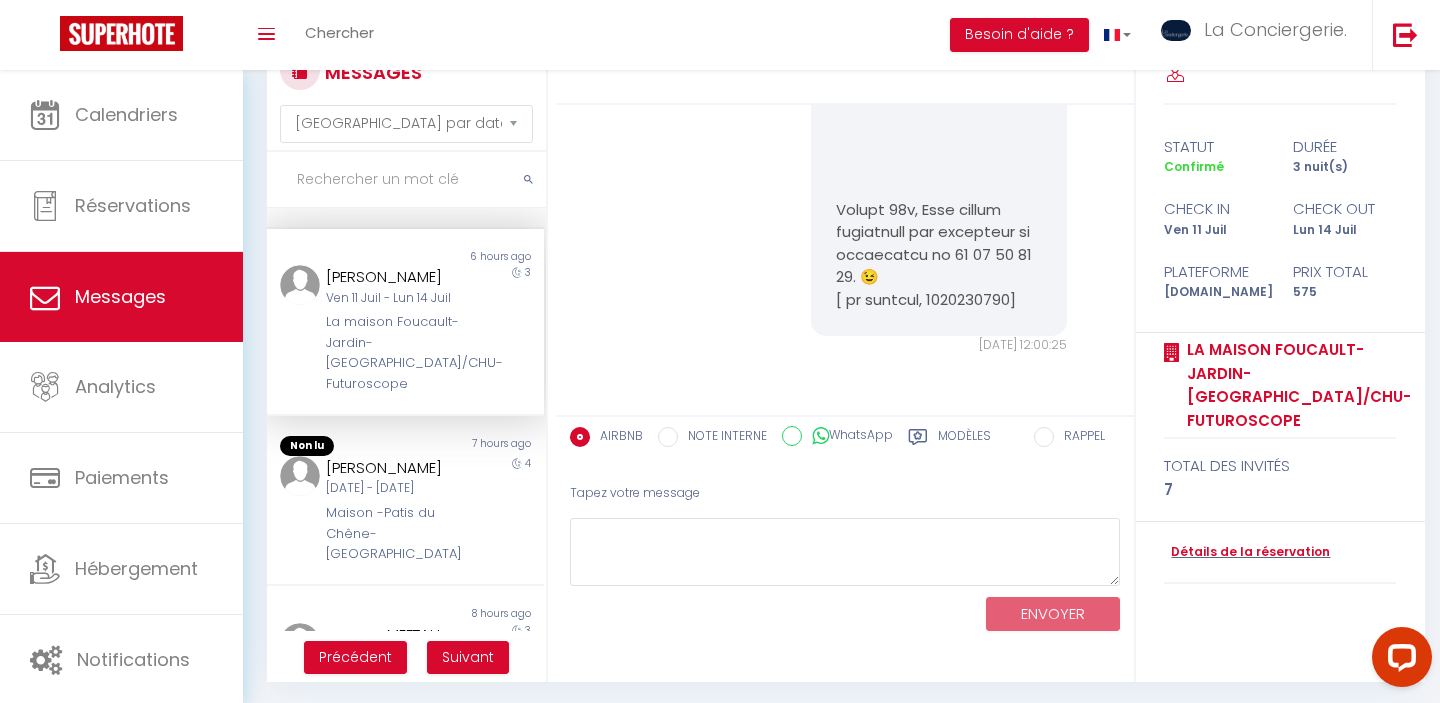 scroll, scrollTop: 572, scrollLeft: 0, axis: vertical 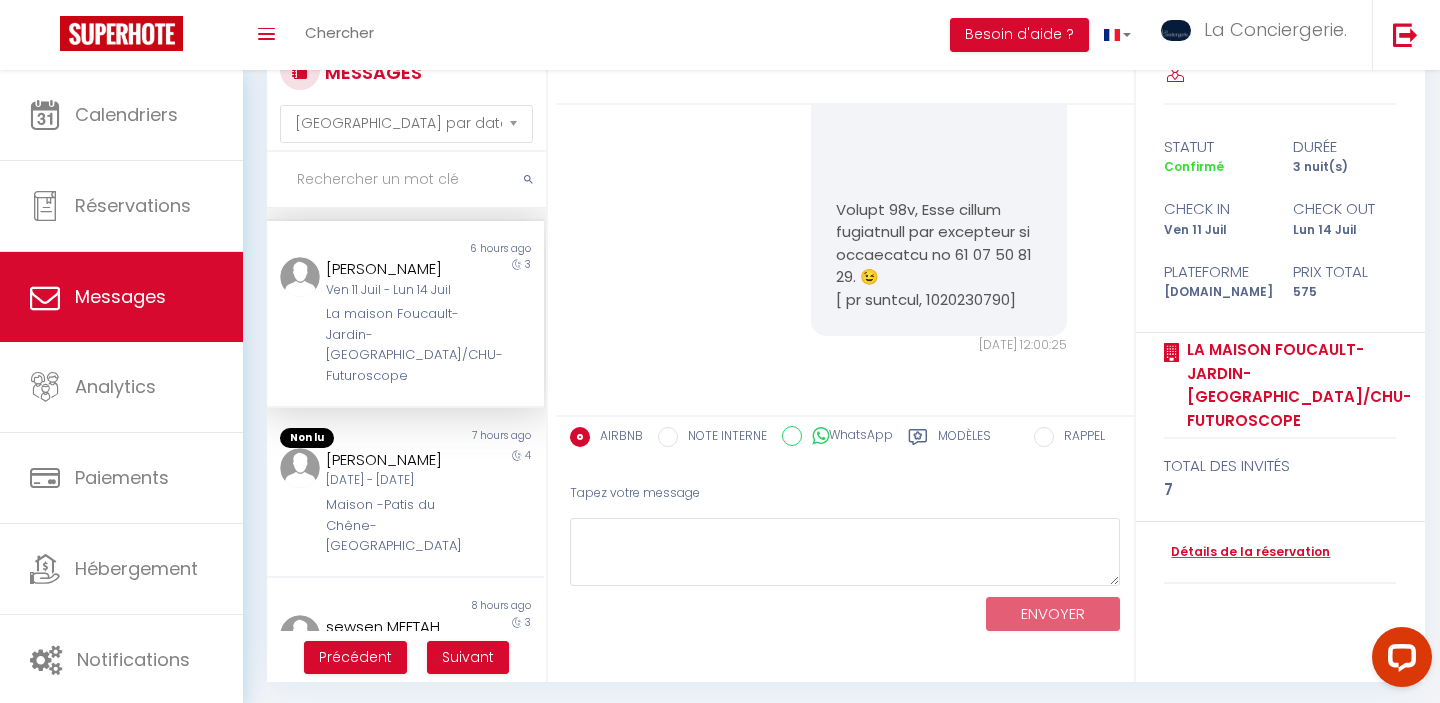 click on "Mer 16 Juil - Dim 20 Juil" at bounding box center (393, 480) 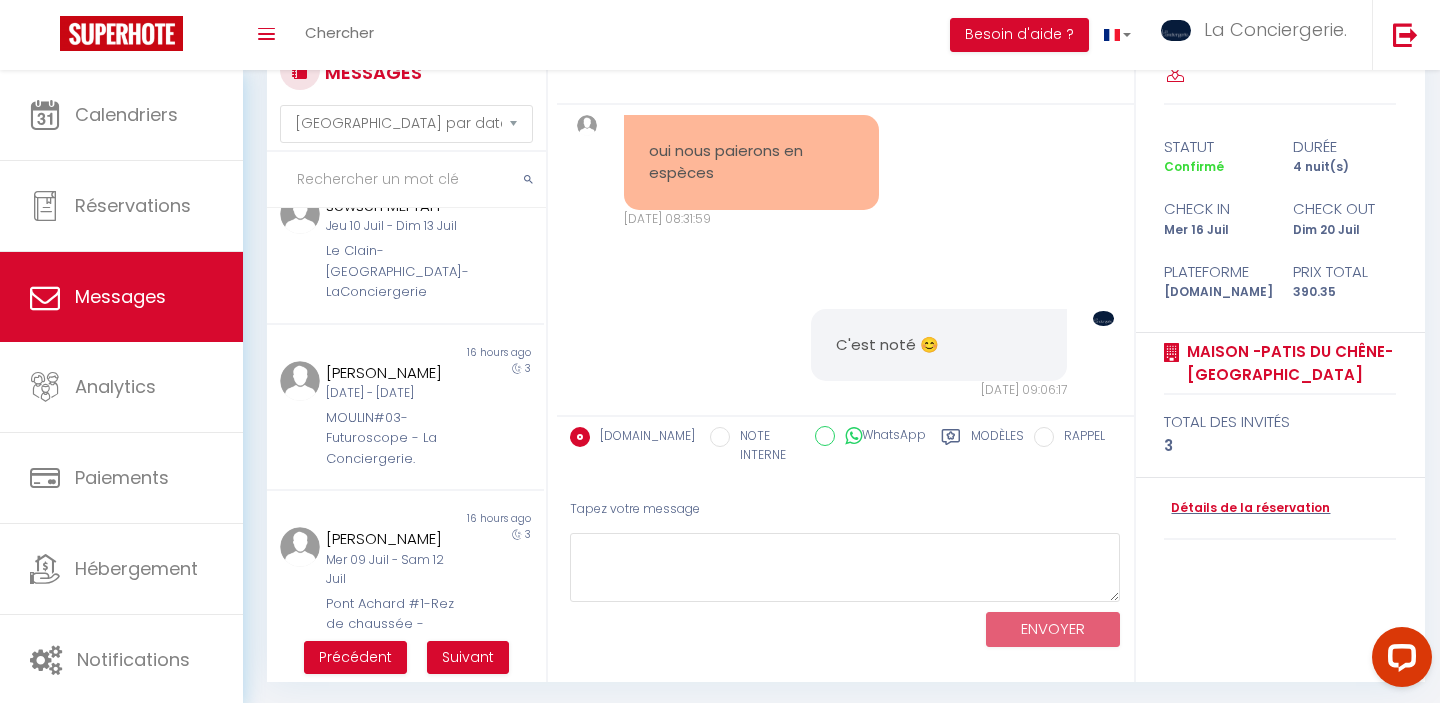 scroll, scrollTop: 1218, scrollLeft: 0, axis: vertical 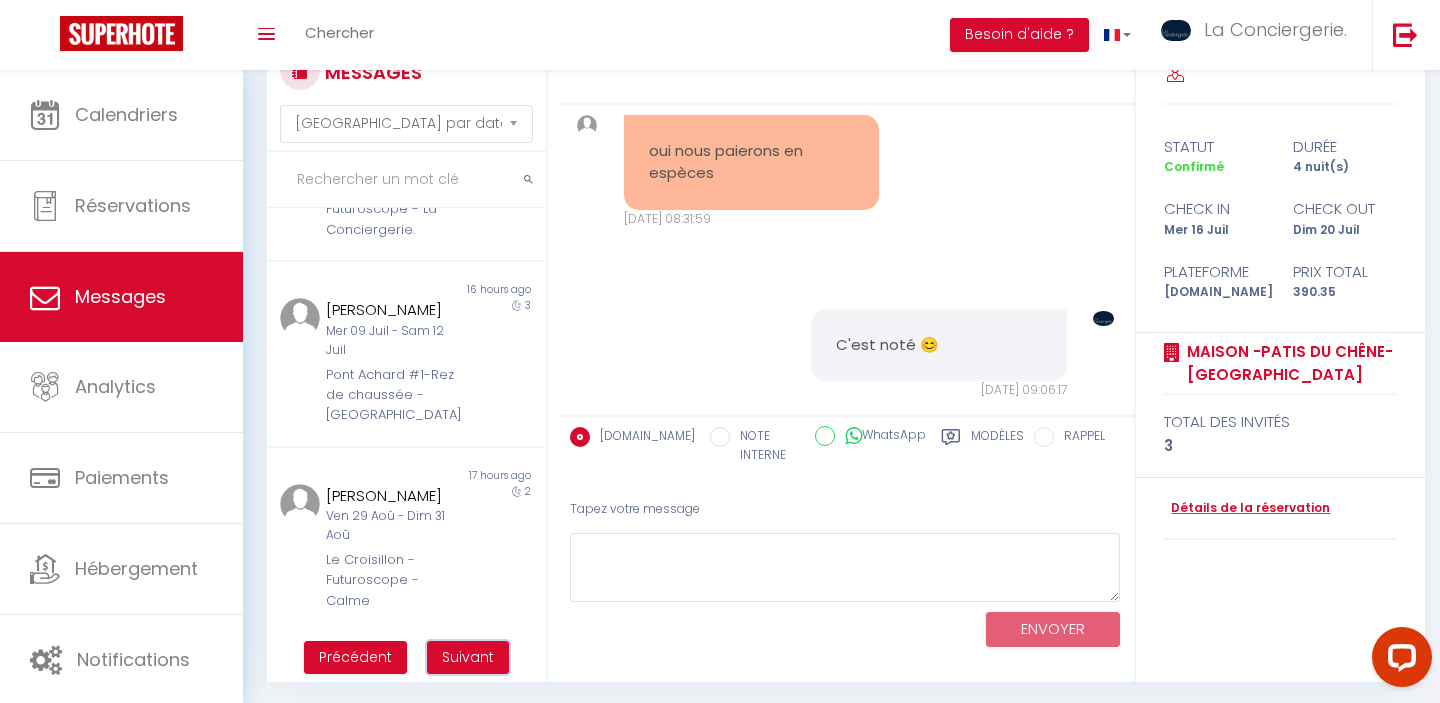 click on "Suivant" at bounding box center (468, 657) 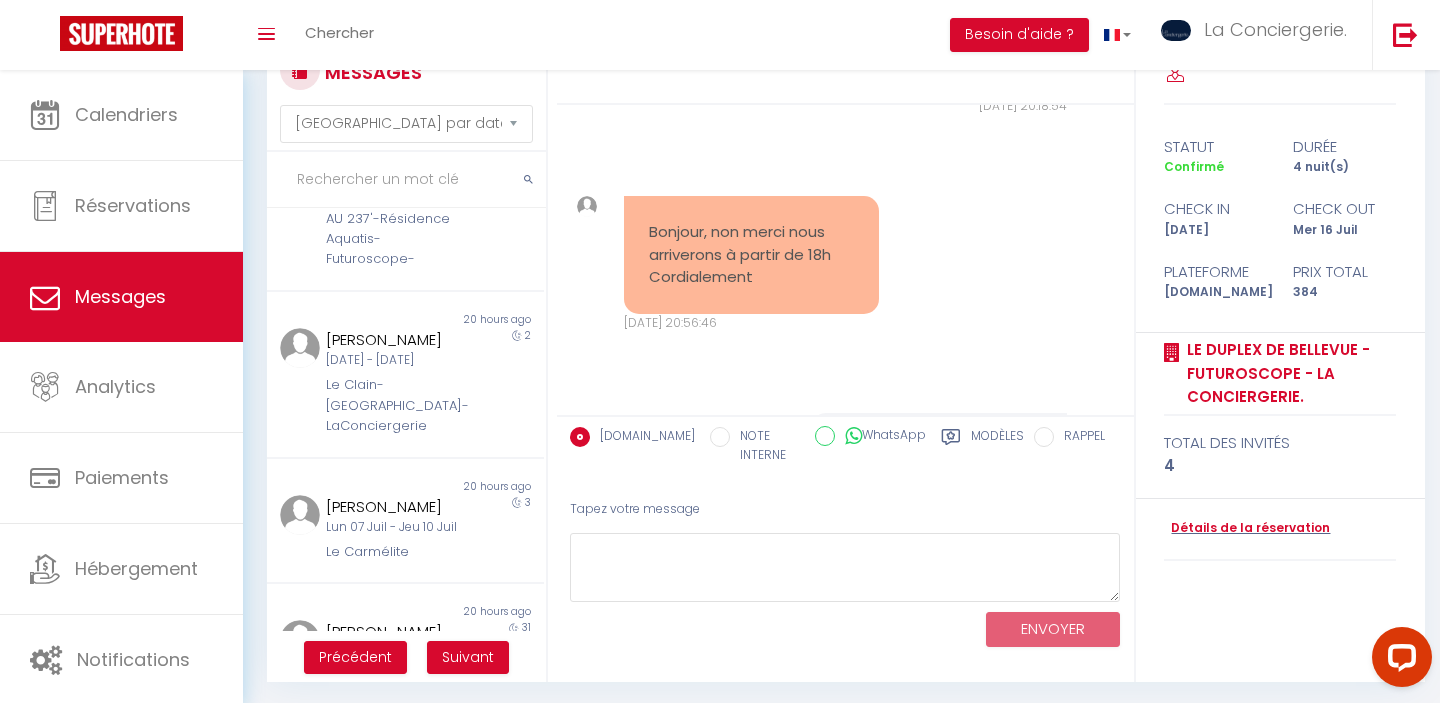 scroll, scrollTop: 3076, scrollLeft: 0, axis: vertical 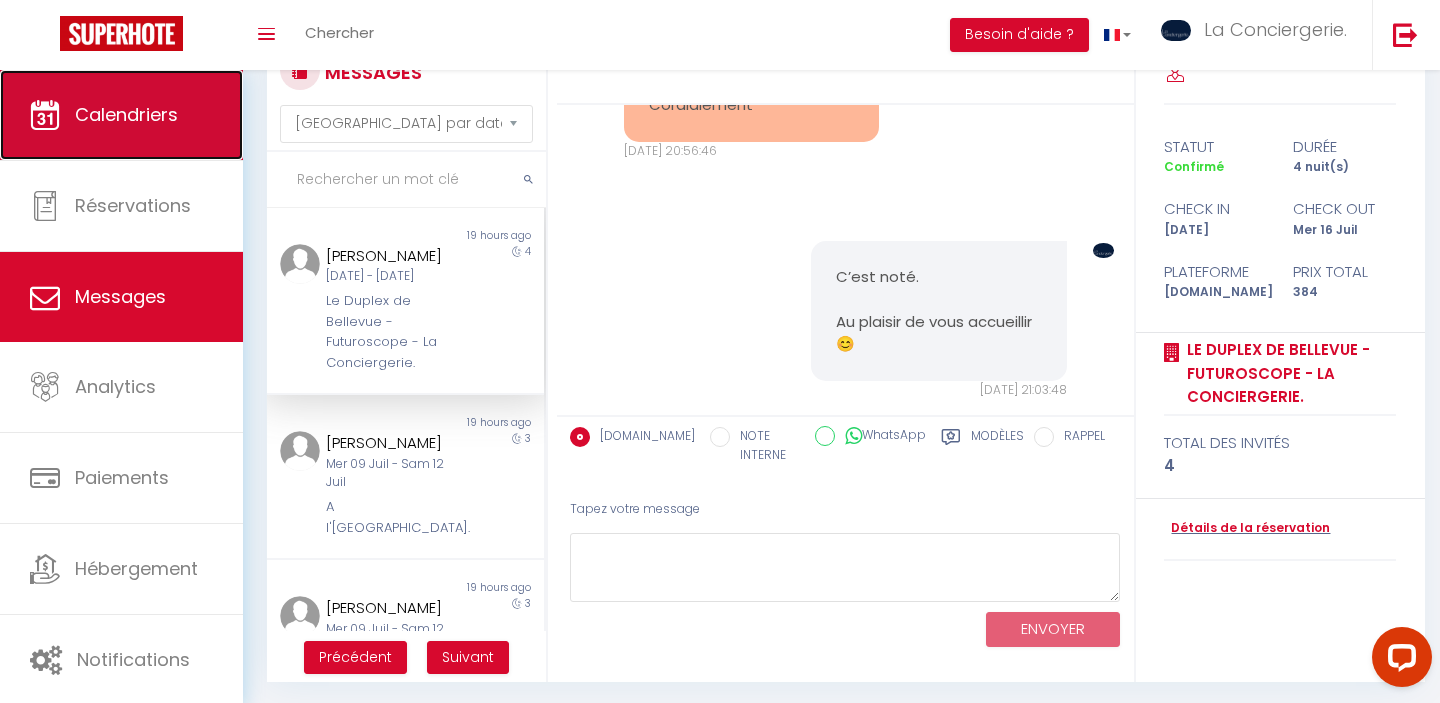 click on "Calendriers" at bounding box center [121, 115] 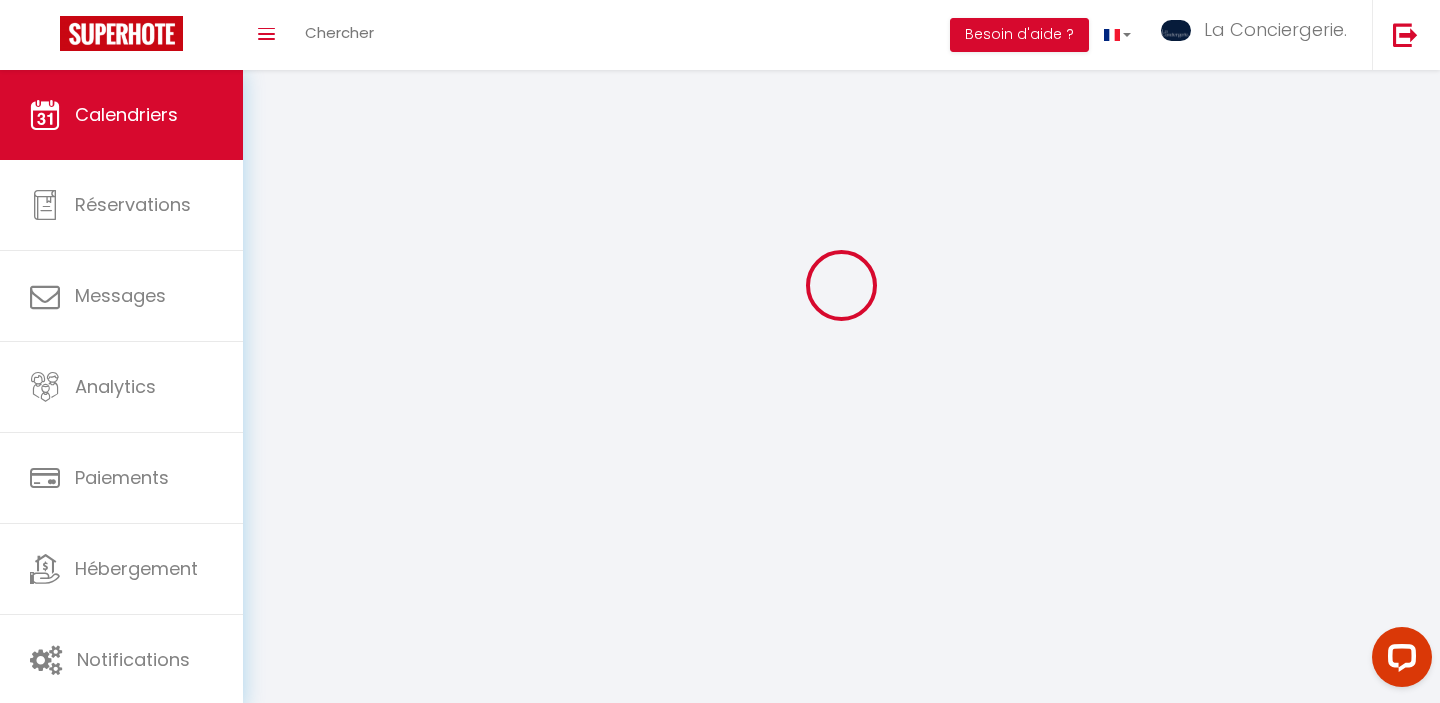 scroll, scrollTop: 0, scrollLeft: 0, axis: both 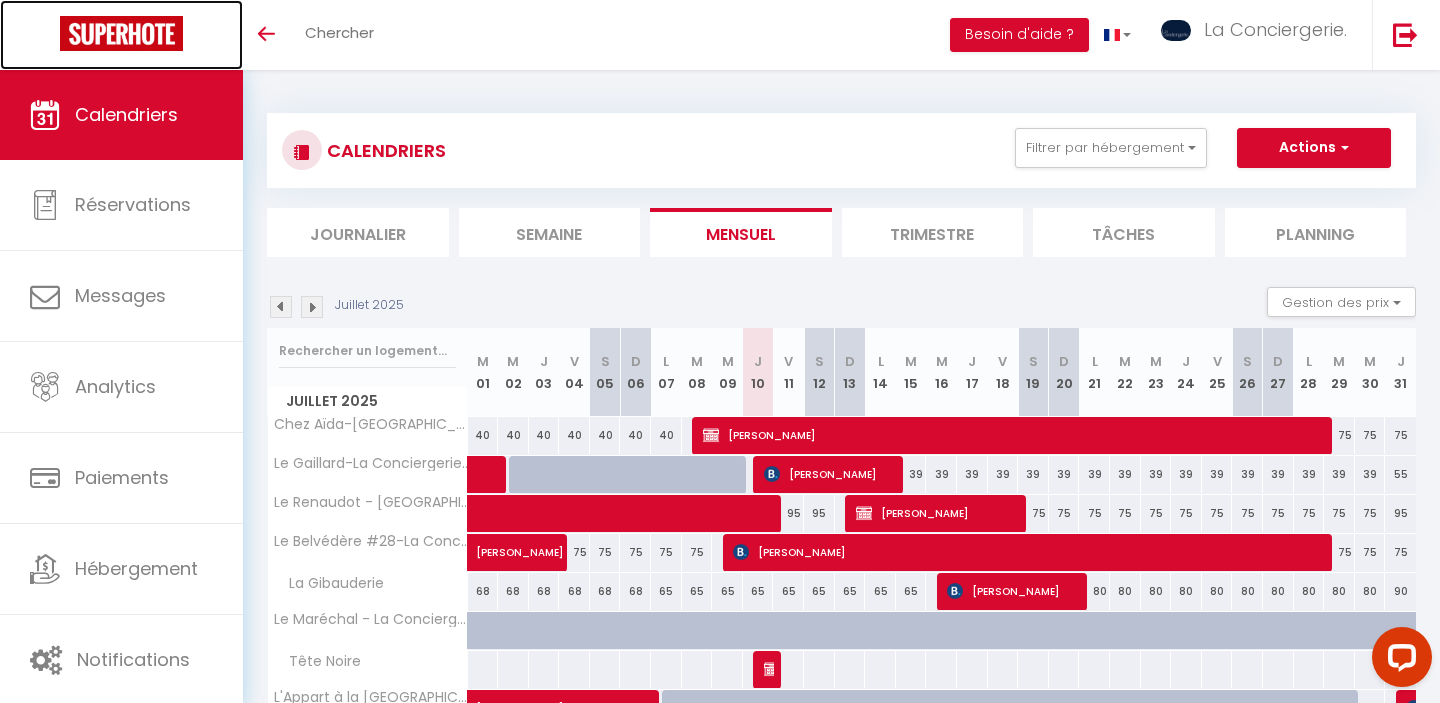 click at bounding box center (121, 33) 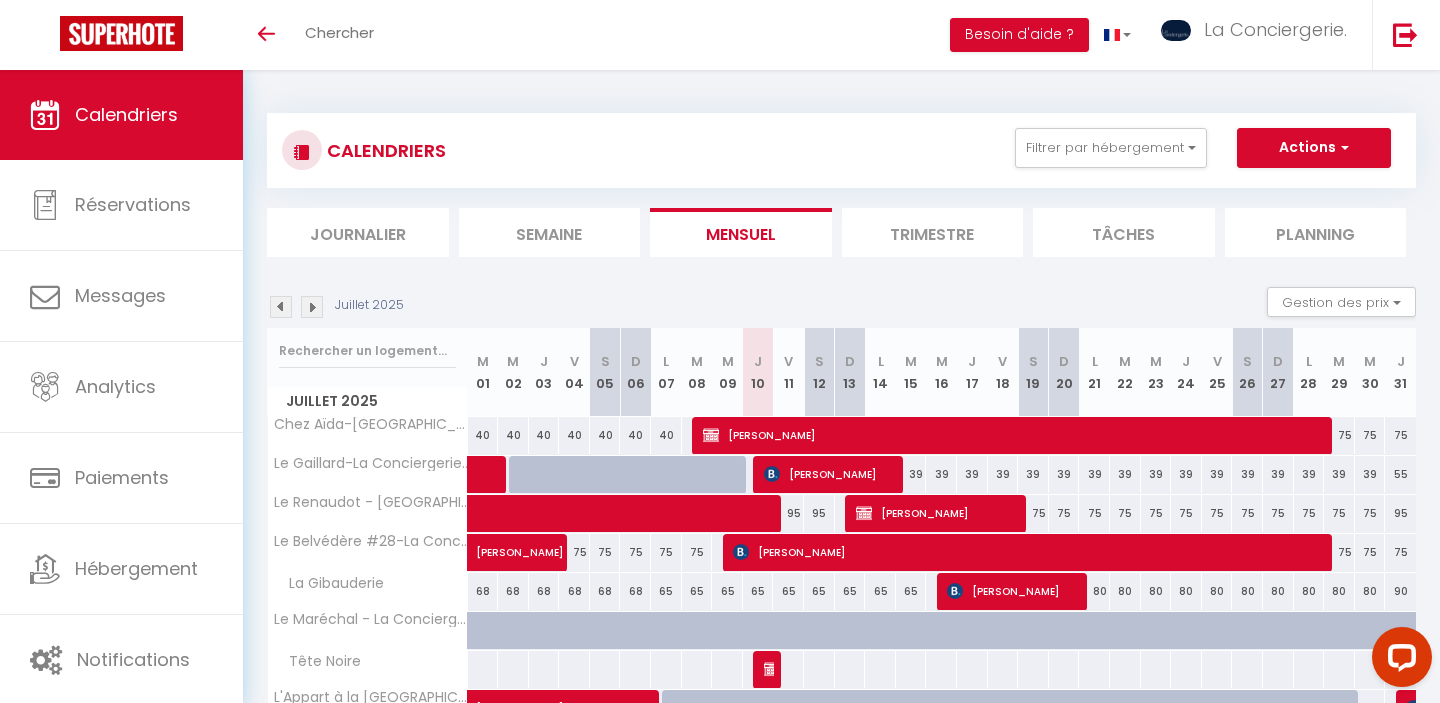 click on "Semaine" at bounding box center [550, 232] 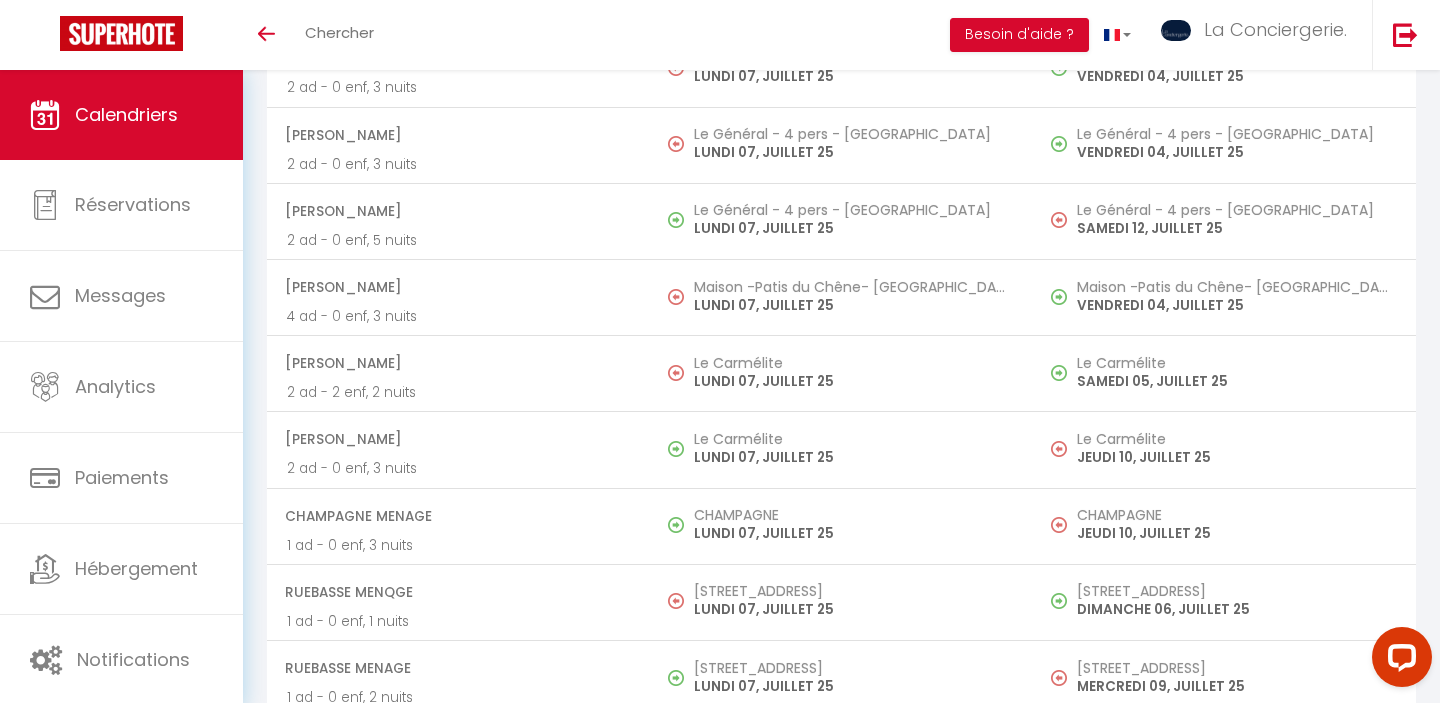 scroll, scrollTop: 0, scrollLeft: 0, axis: both 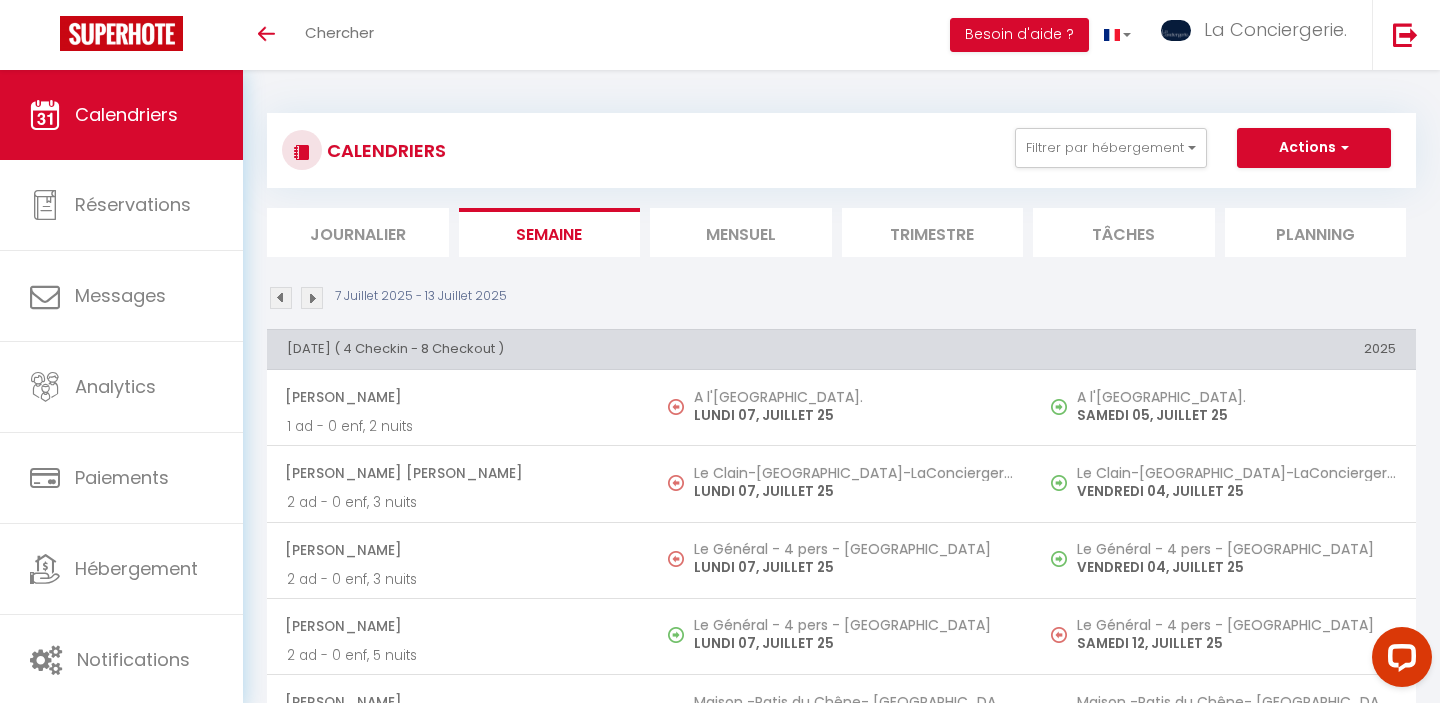 click at bounding box center [312, 298] 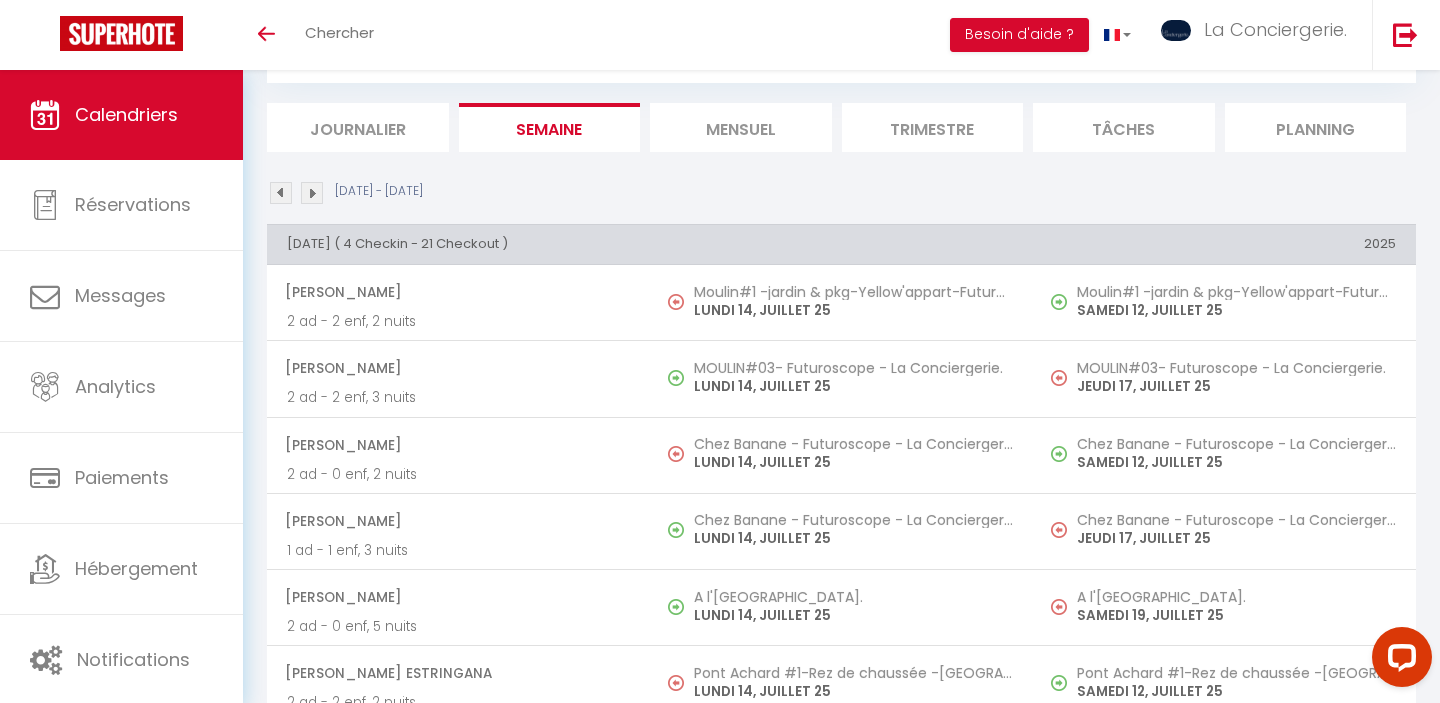 scroll, scrollTop: 0, scrollLeft: 0, axis: both 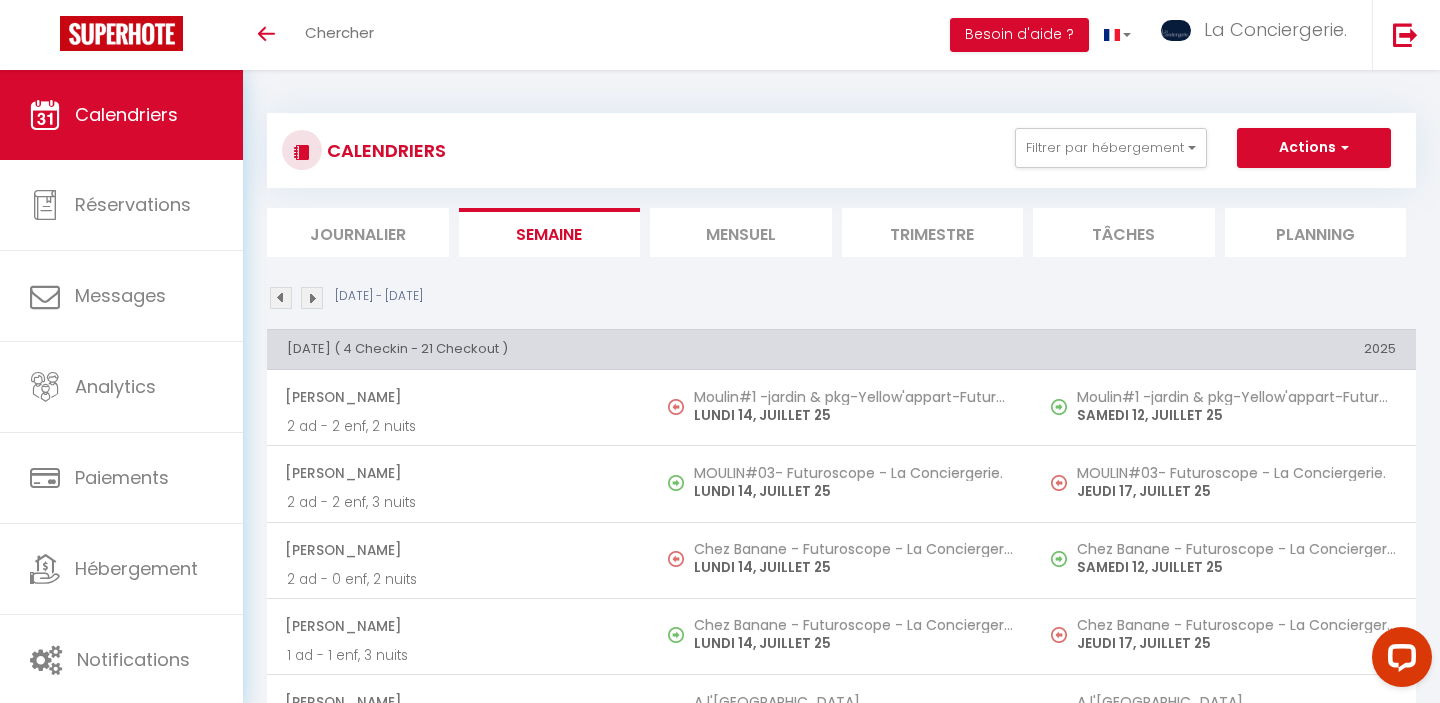 click at bounding box center (312, 298) 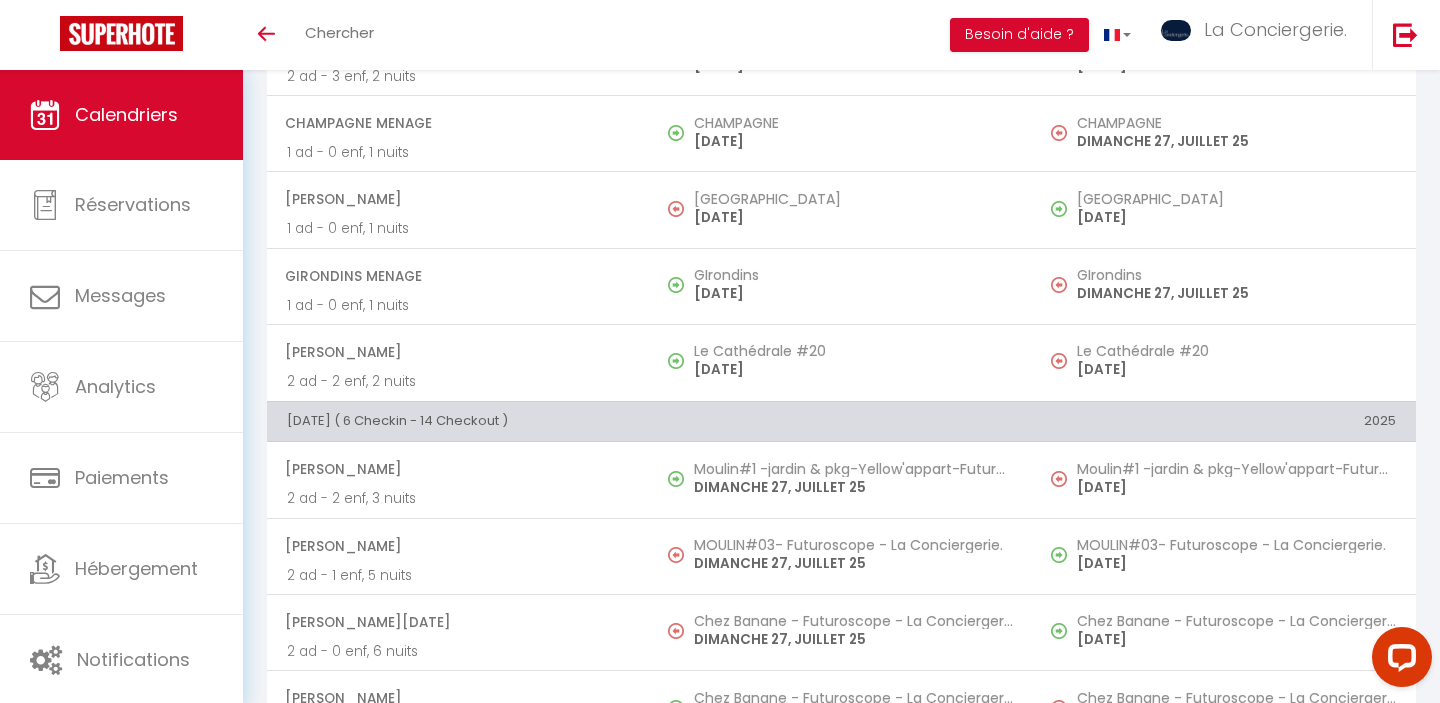 scroll, scrollTop: 5531, scrollLeft: 0, axis: vertical 